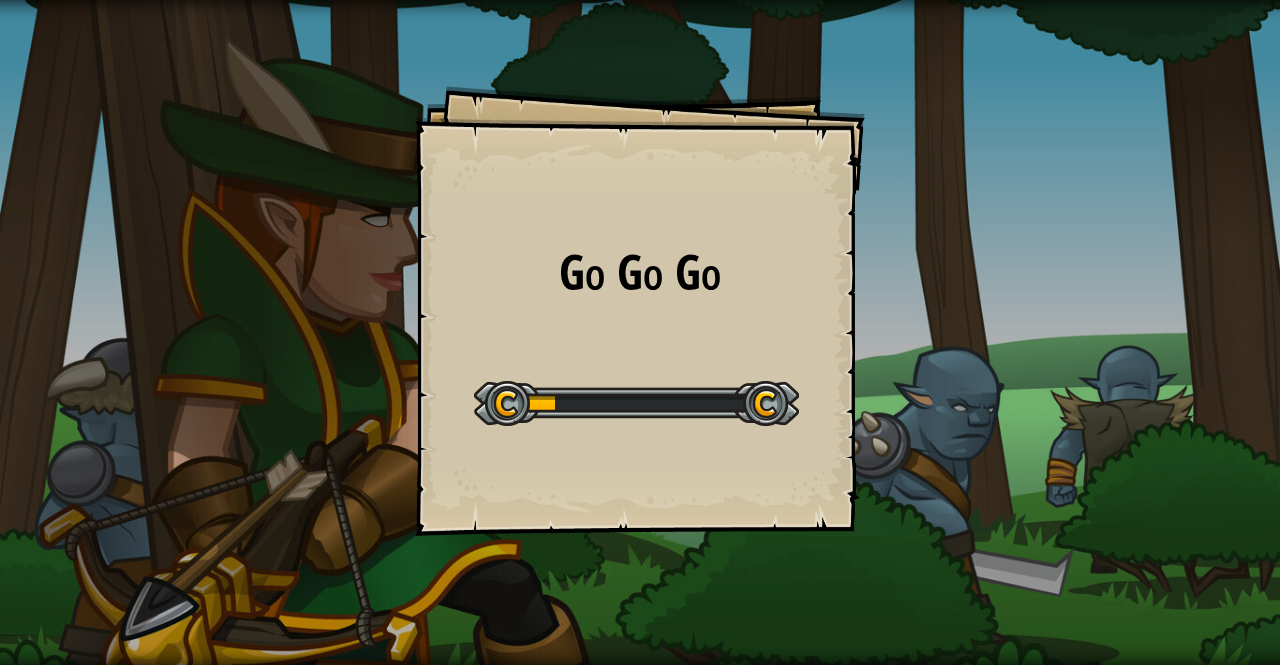 scroll, scrollTop: 0, scrollLeft: 0, axis: both 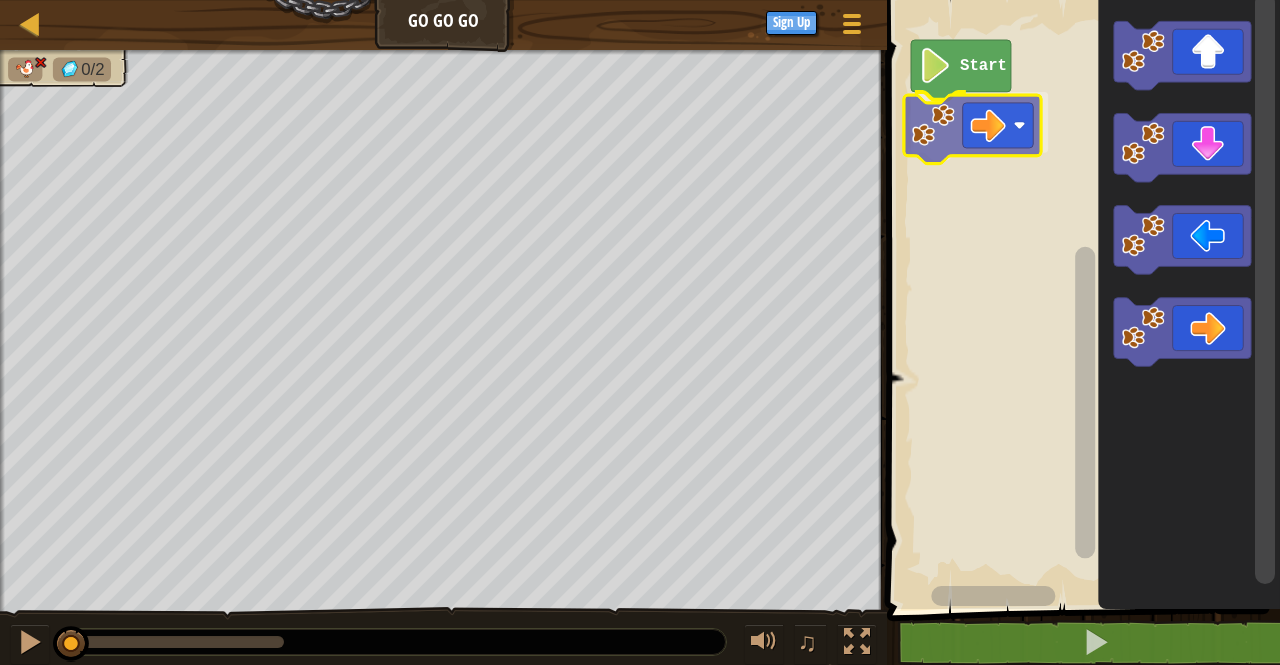 click on "Start" at bounding box center [1080, 299] 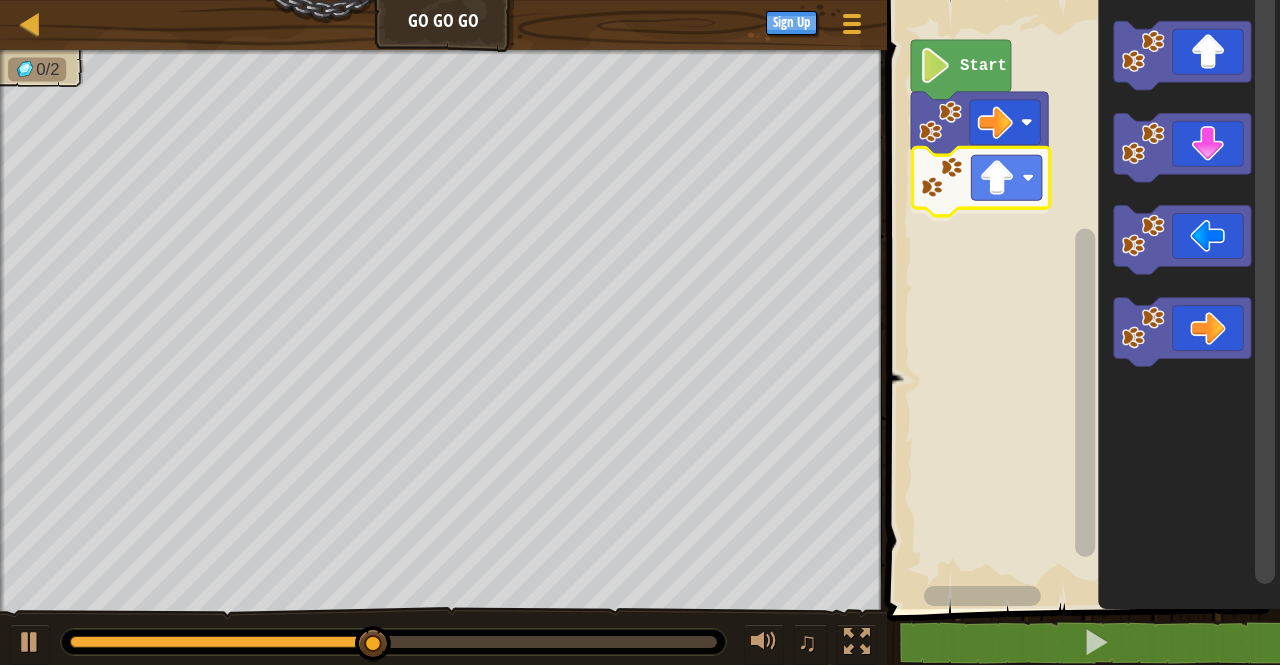click on "Start" at bounding box center [1080, 299] 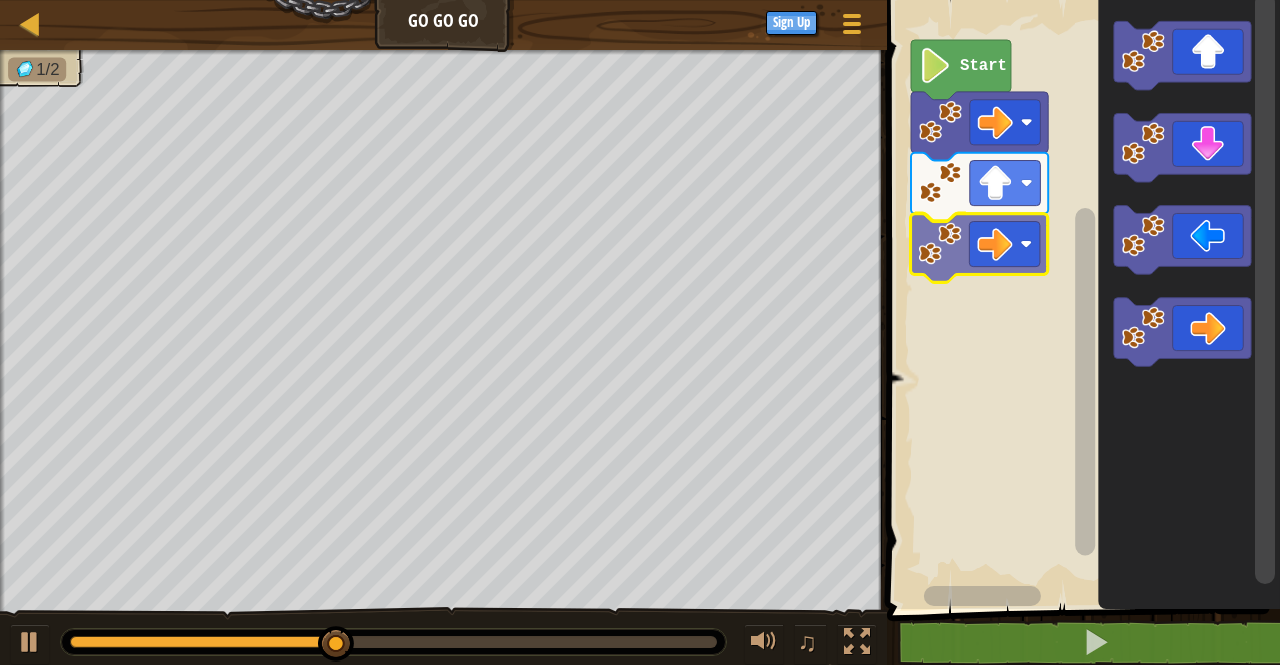 click on "Start" at bounding box center (1080, 299) 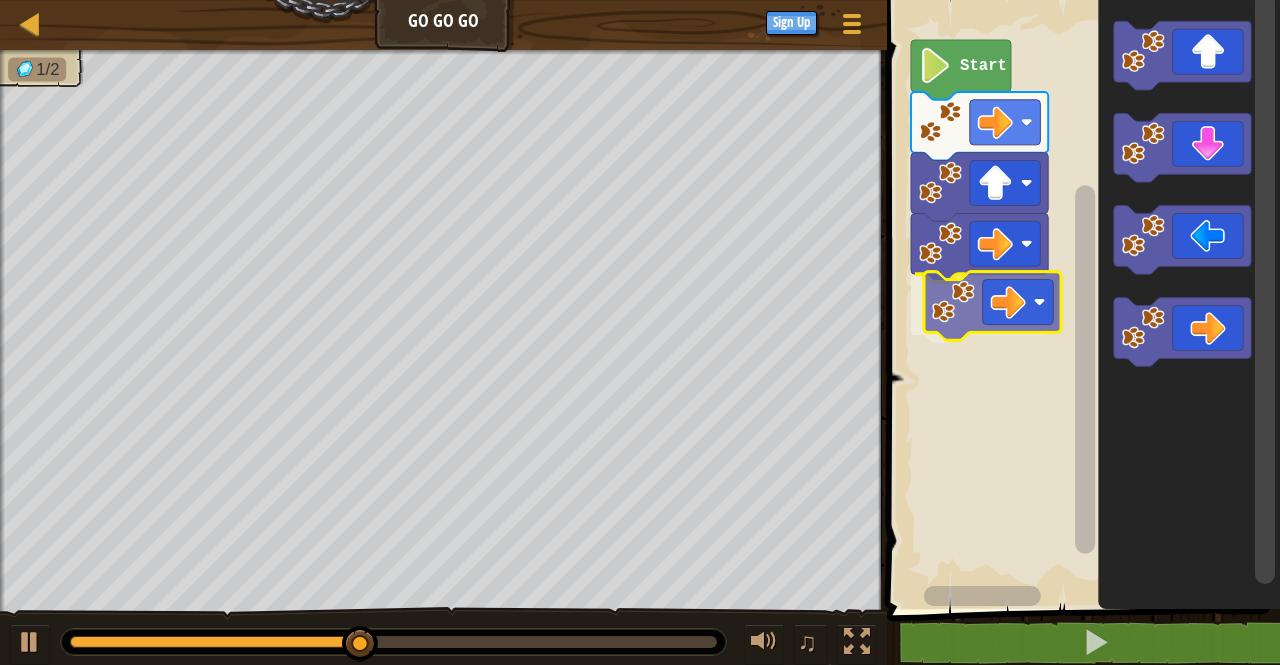 click on "Start" at bounding box center [1080, 299] 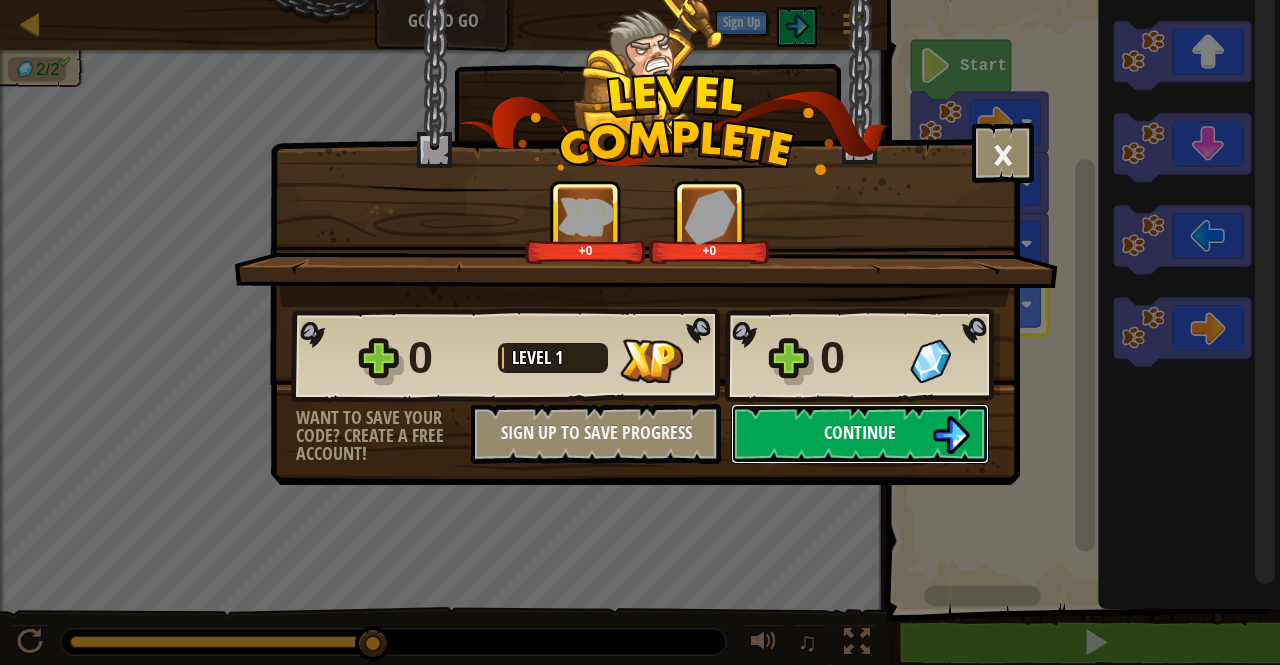 click on "Continue" at bounding box center (860, 434) 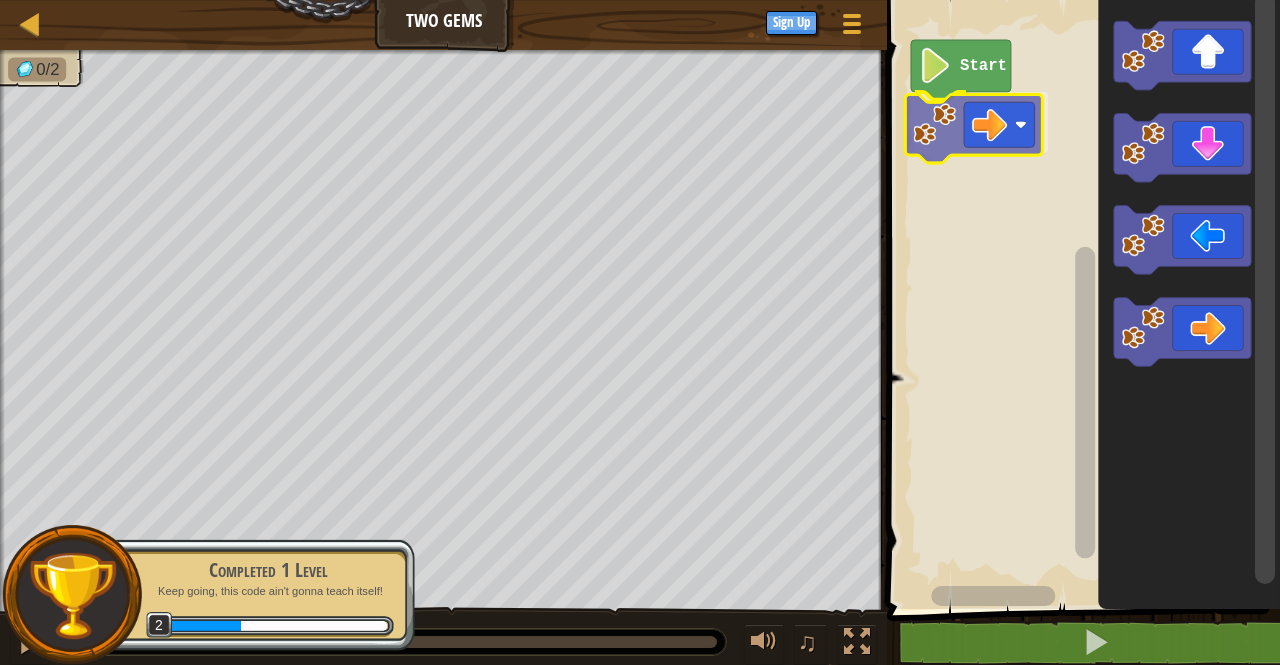 click on "Start" at bounding box center [1080, 299] 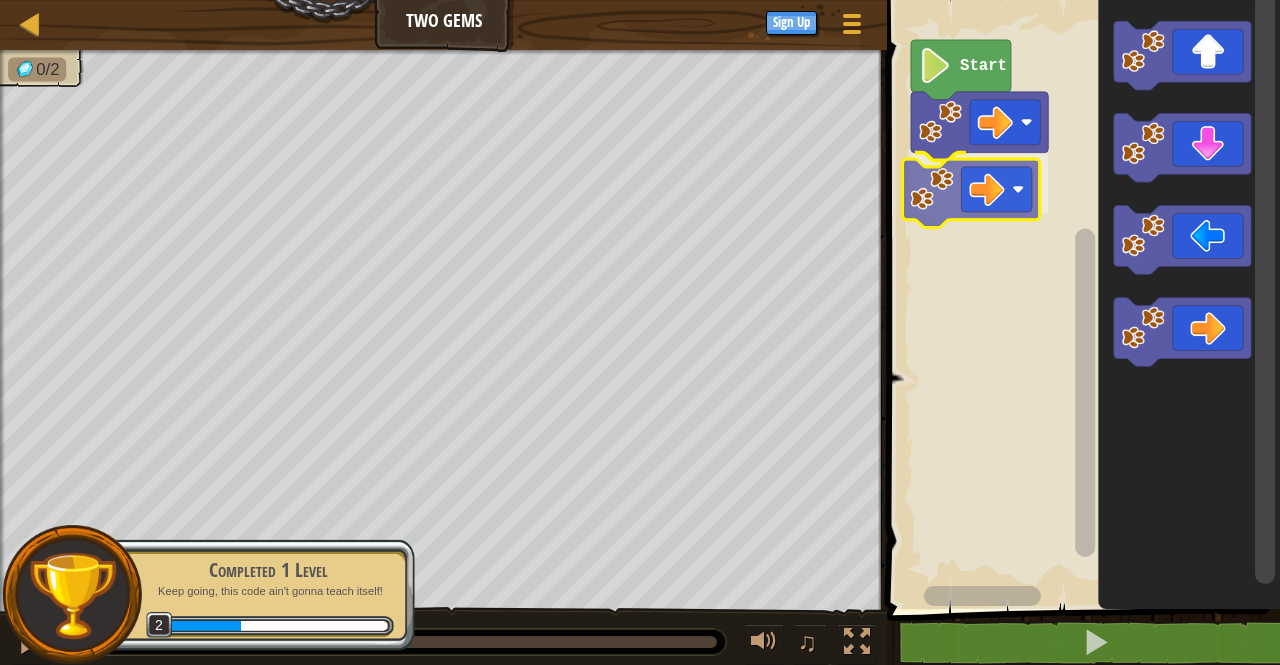click on "Start" at bounding box center (1080, 299) 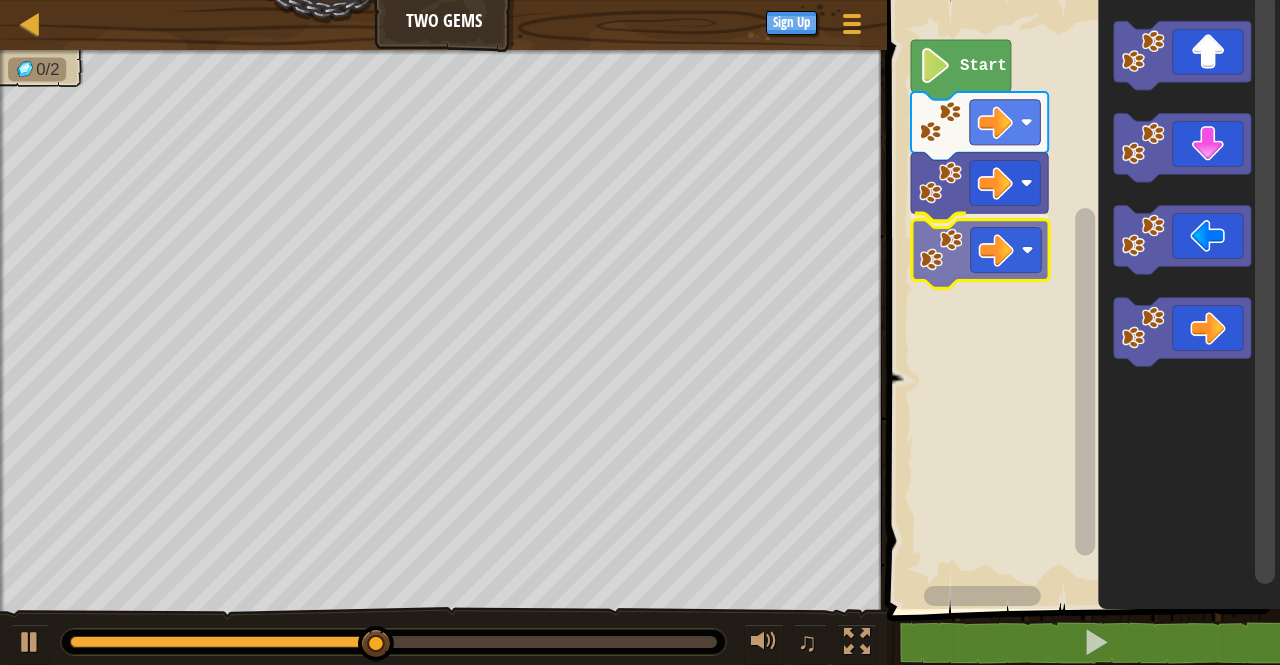 click on "Start" at bounding box center (1080, 299) 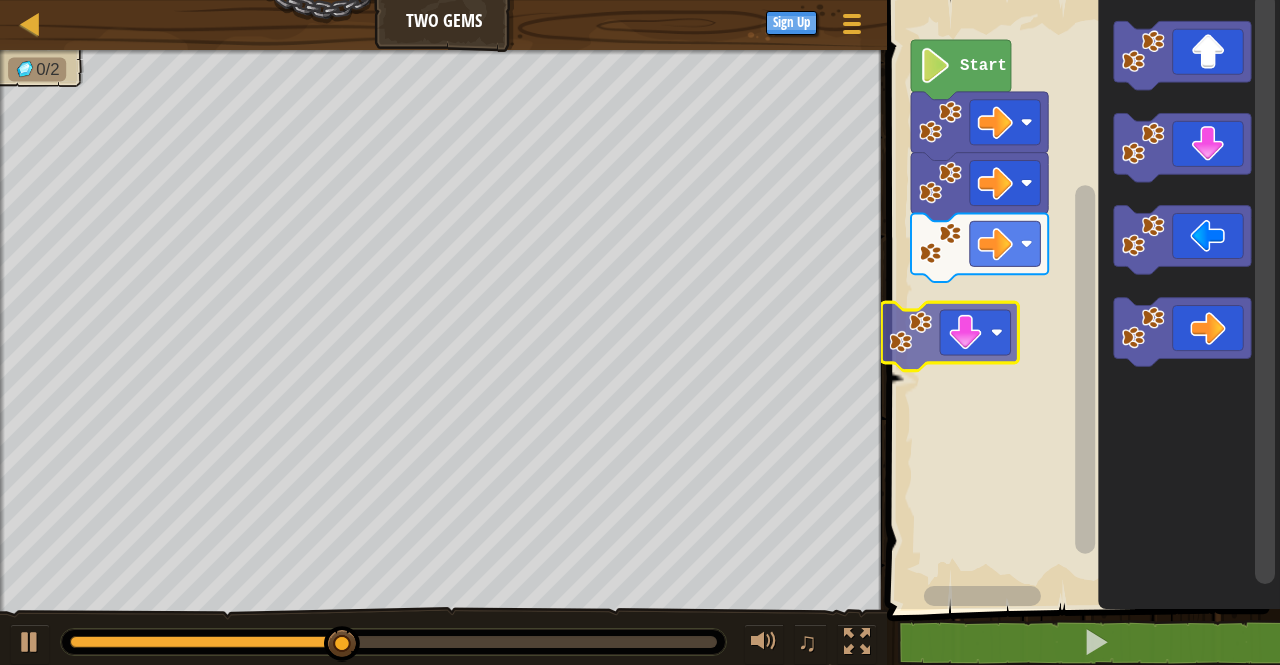 click on "Start" at bounding box center (1080, 299) 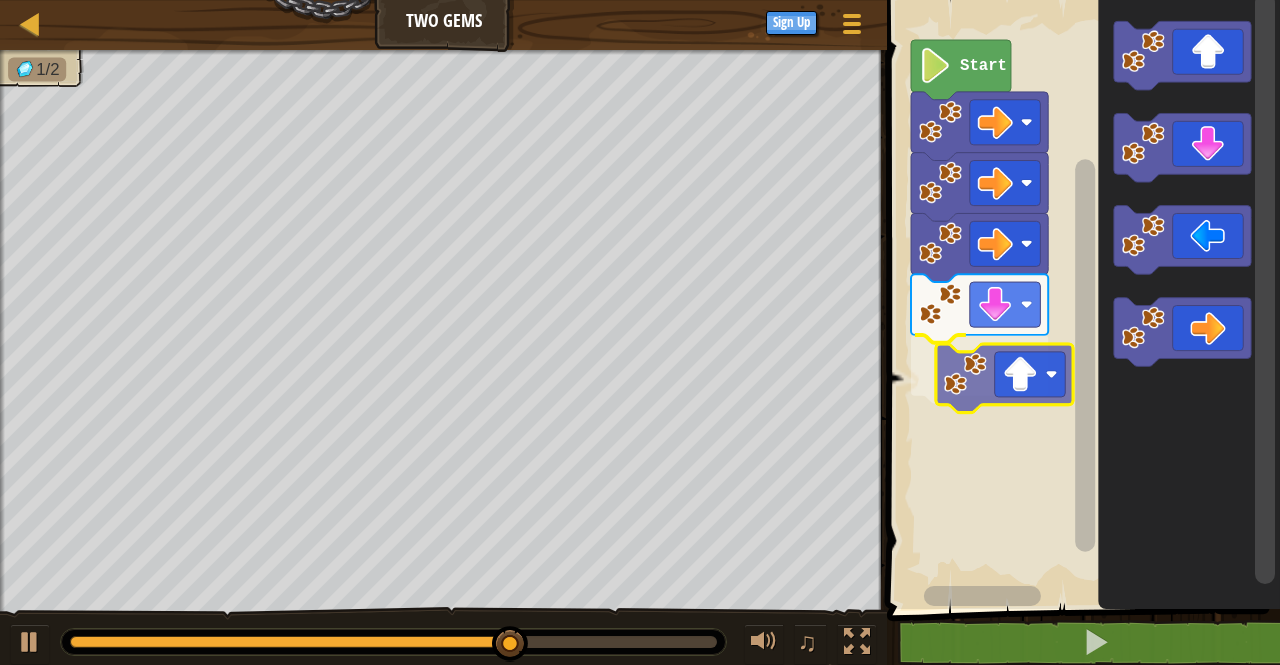 click on "Start" at bounding box center (1080, 299) 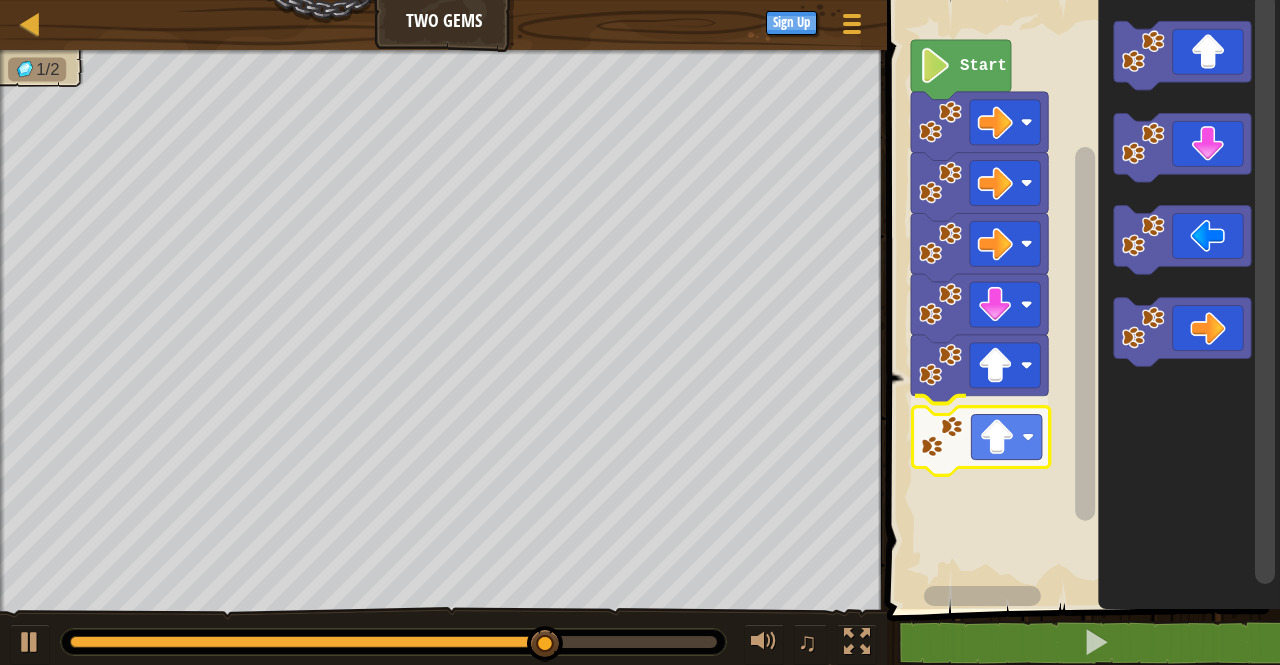 click on "Start" at bounding box center [1080, 299] 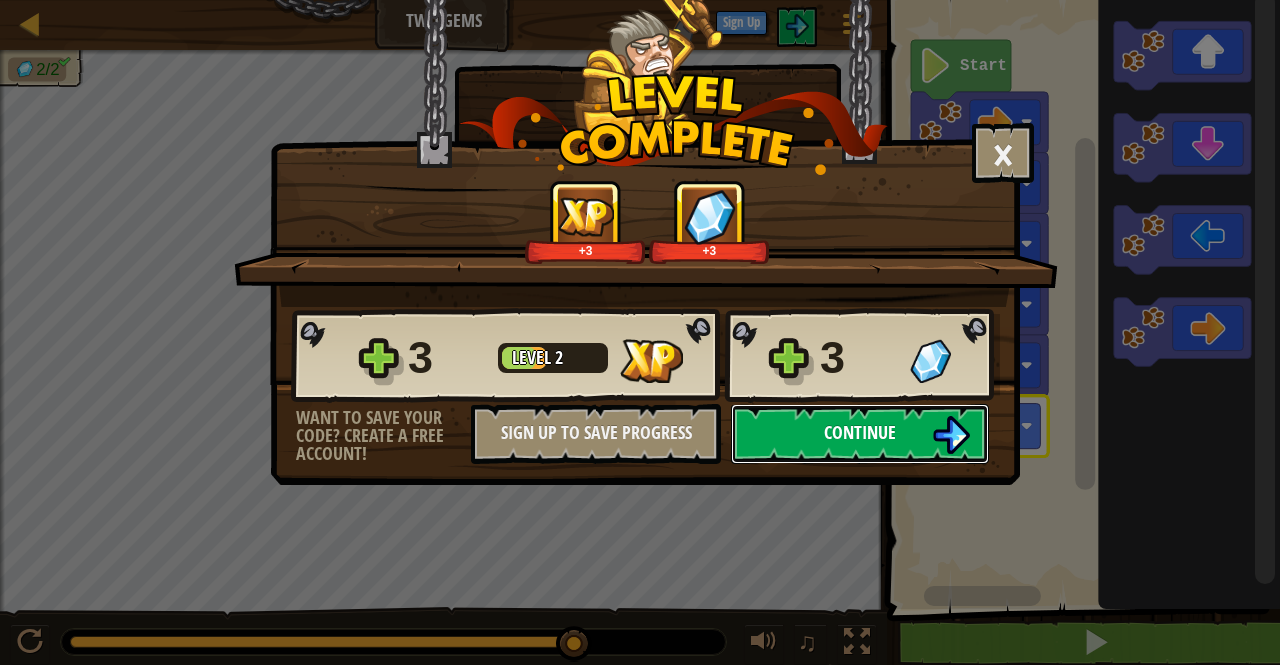 click on "Continue" at bounding box center (860, 432) 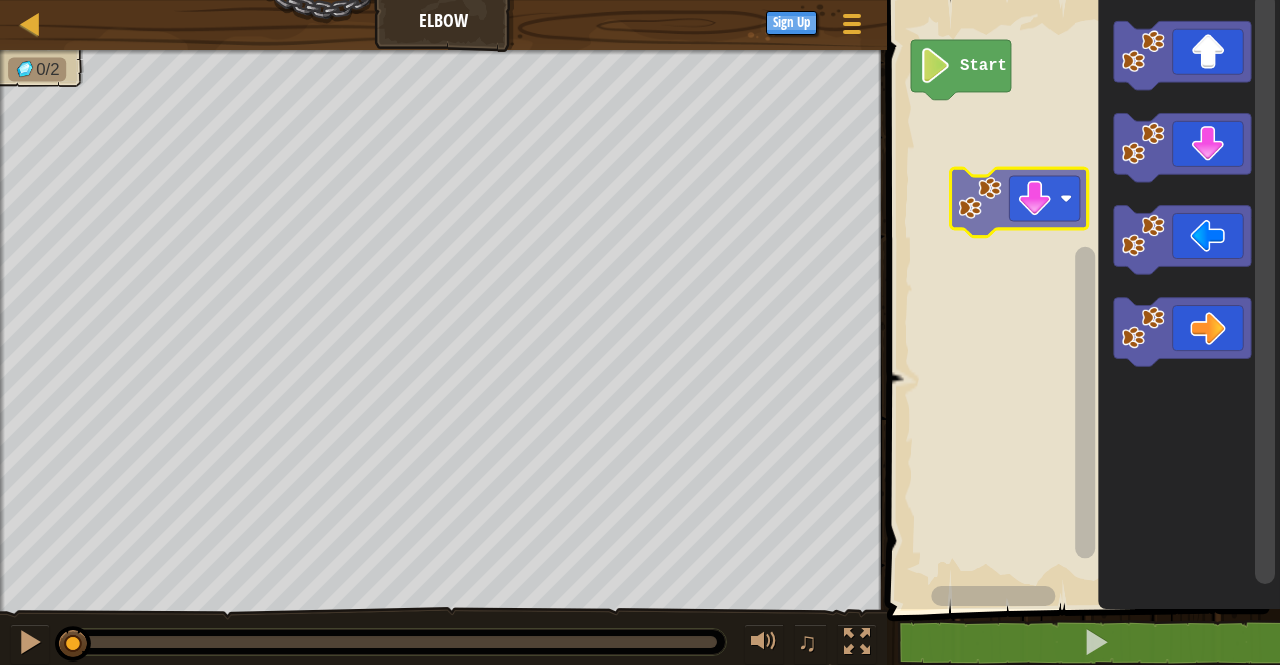 click on "Start" at bounding box center [1080, 299] 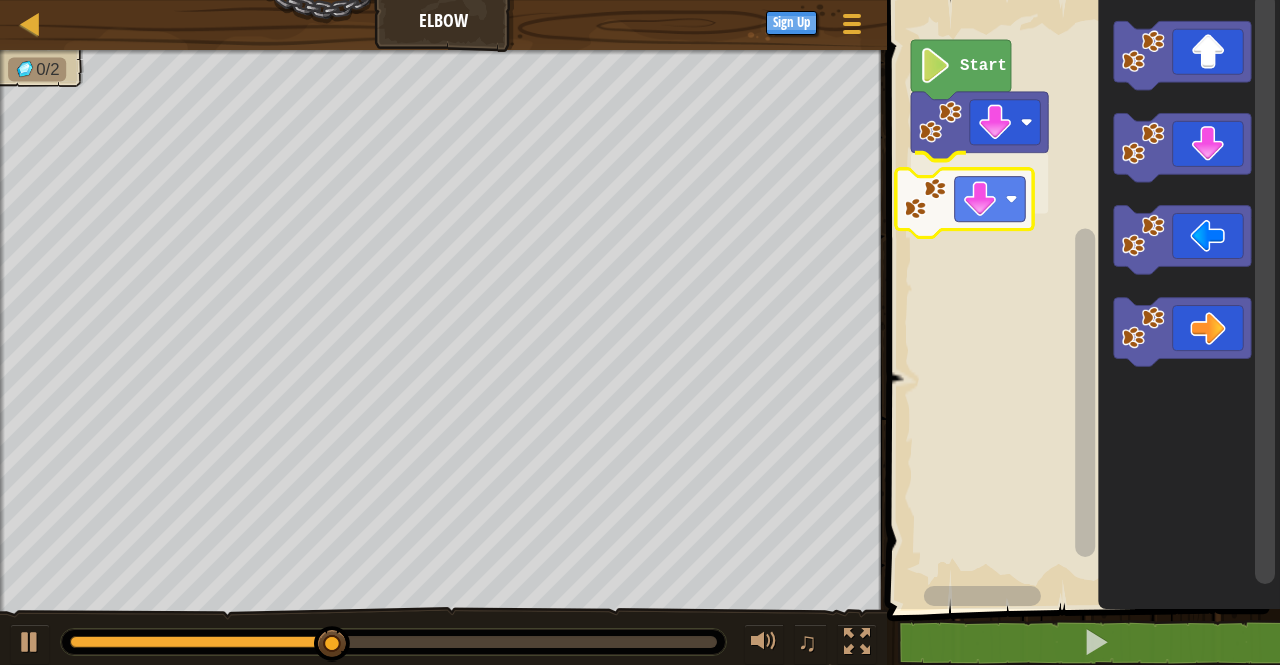click on "Start" at bounding box center [1080, 299] 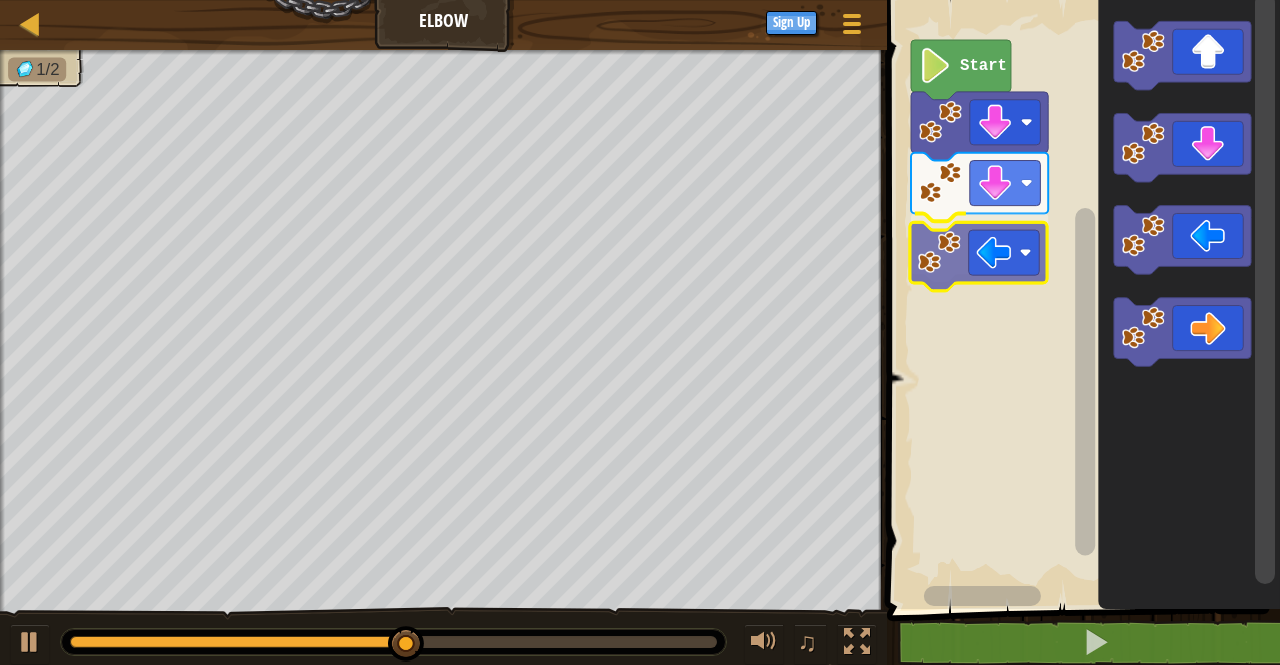 click on "Start" at bounding box center (1080, 299) 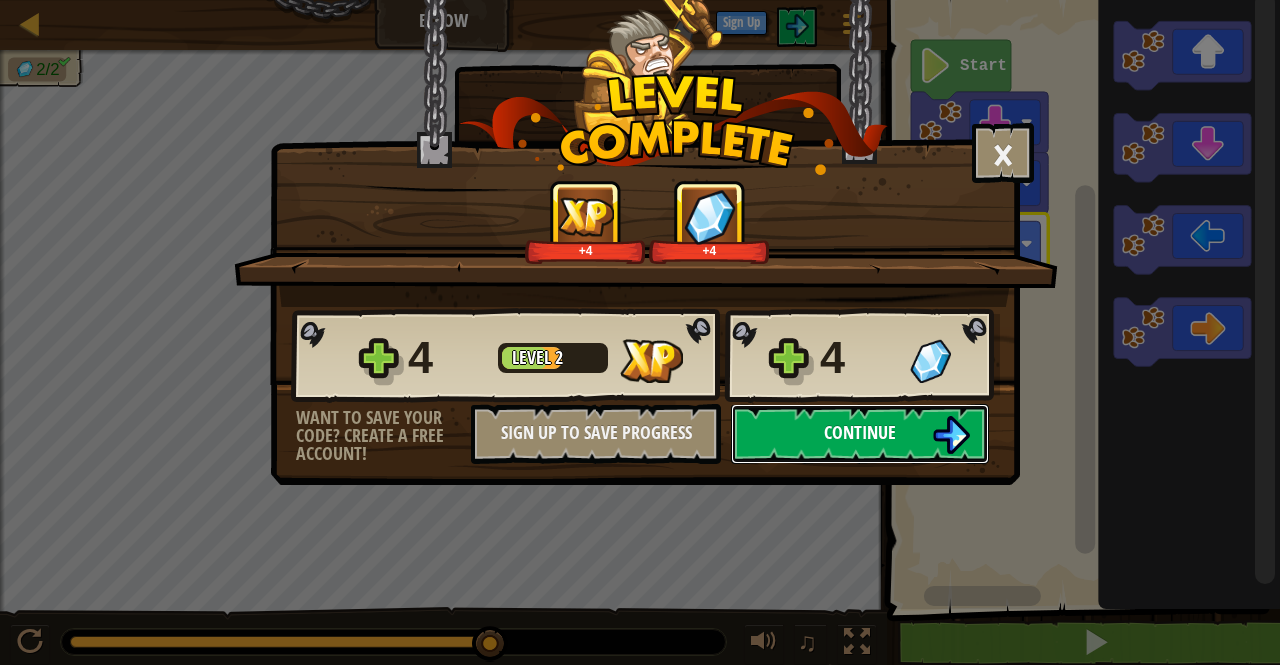 click on "Continue" at bounding box center (860, 434) 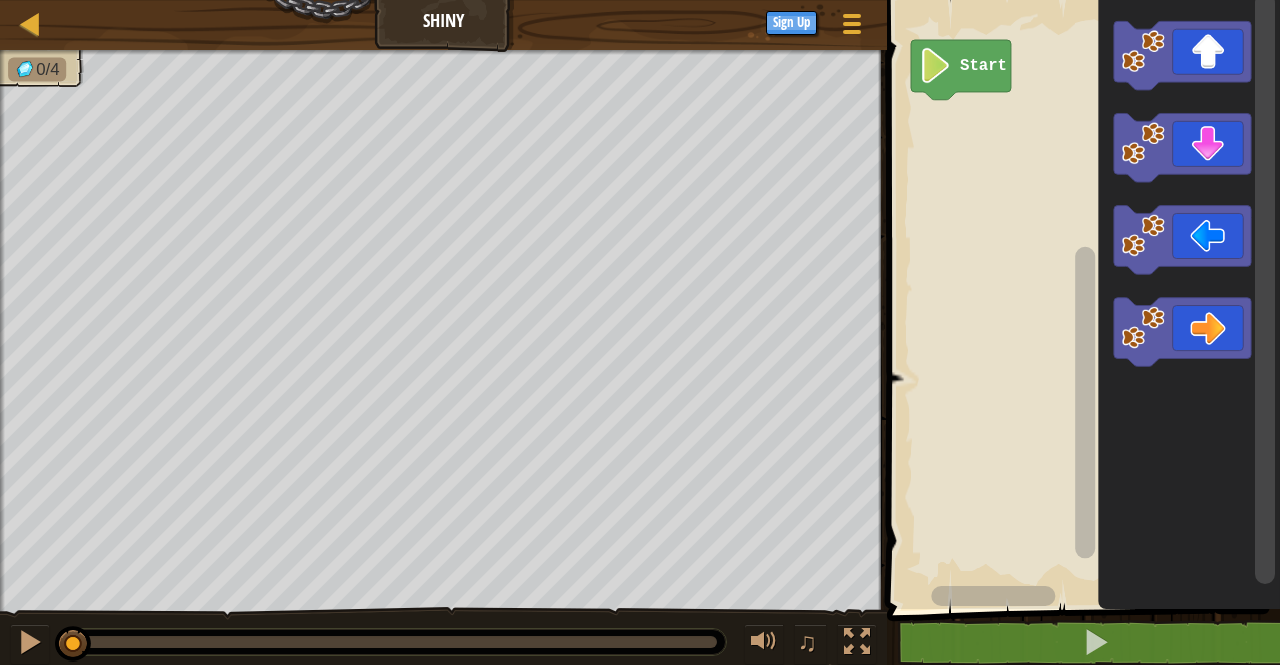 drag, startPoint x: 864, startPoint y: 410, endPoint x: 1096, endPoint y: 231, distance: 293.0273 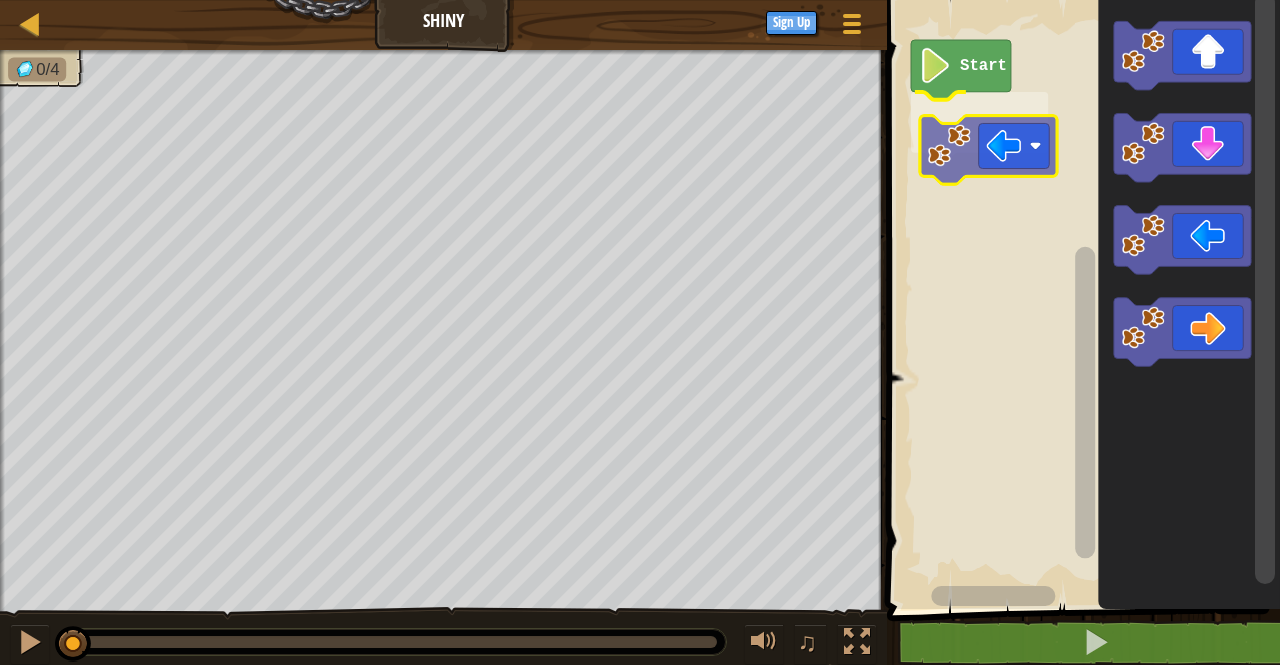 click on "Start" at bounding box center [1080, 299] 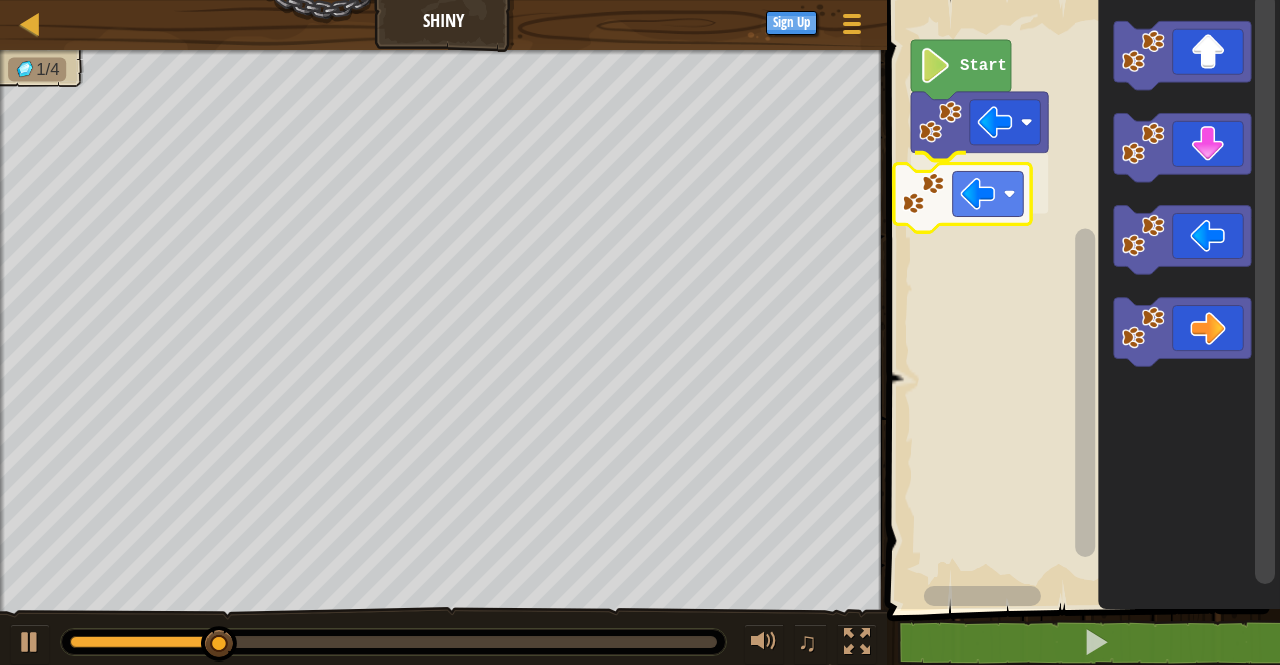 click on "Start" at bounding box center (1080, 299) 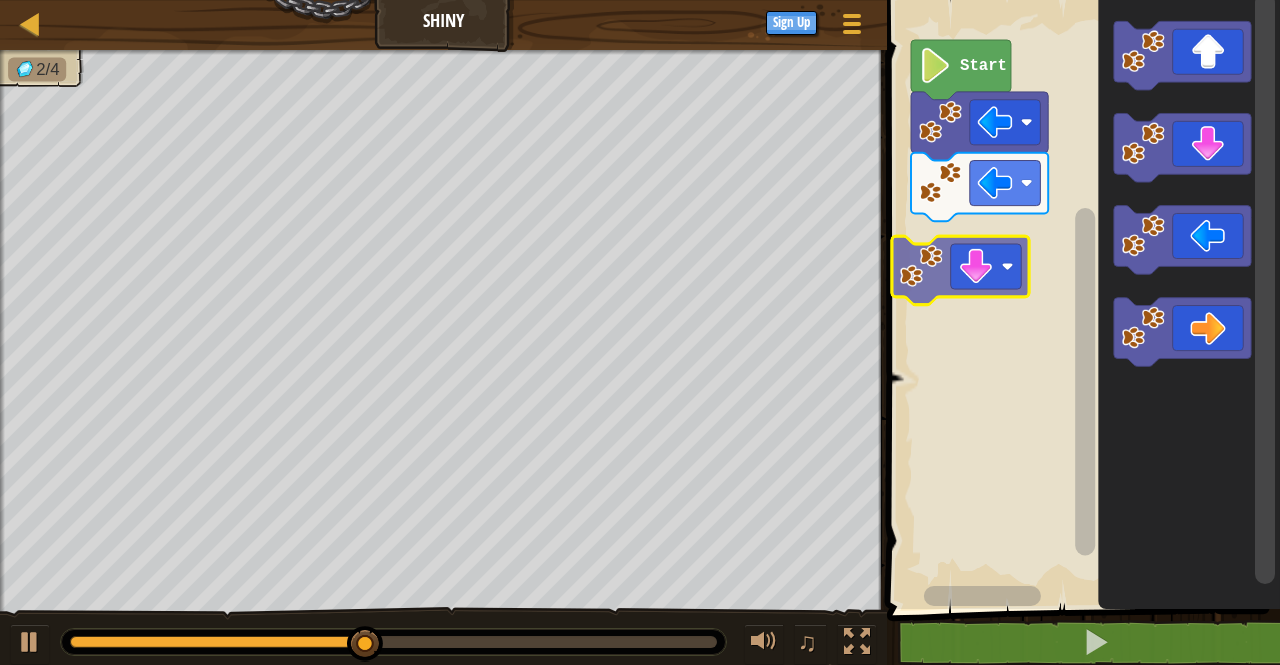 click on "Start" at bounding box center [1080, 299] 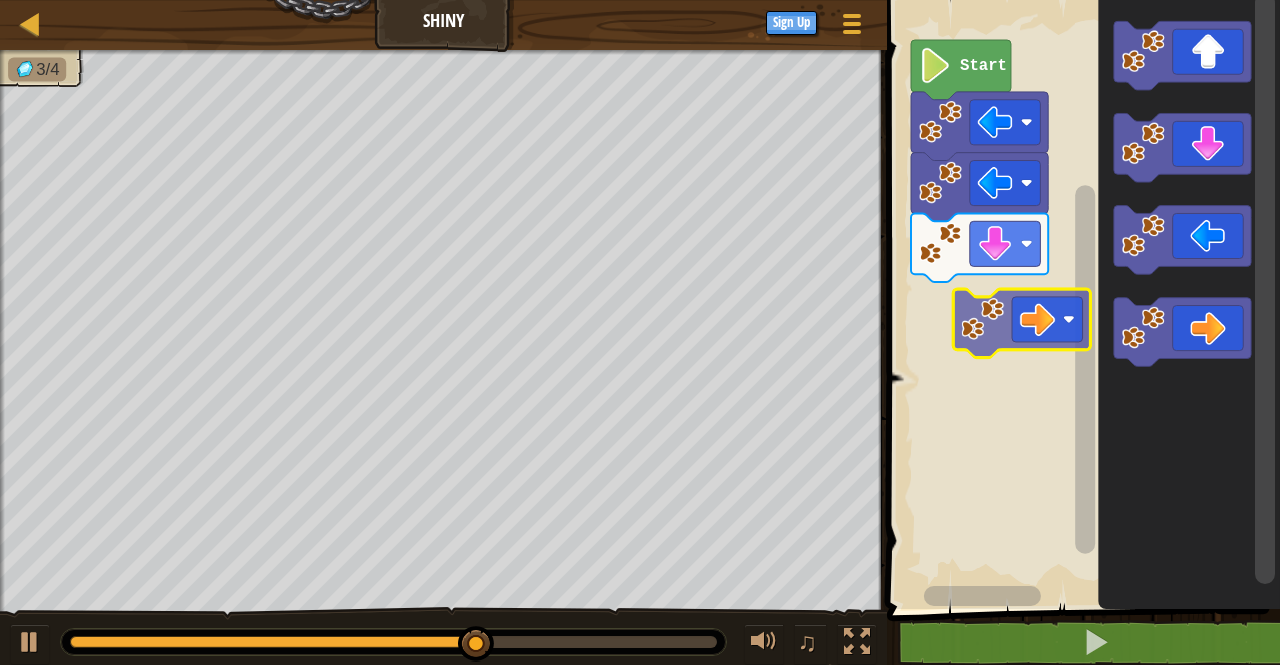 click on "Start" at bounding box center (1080, 299) 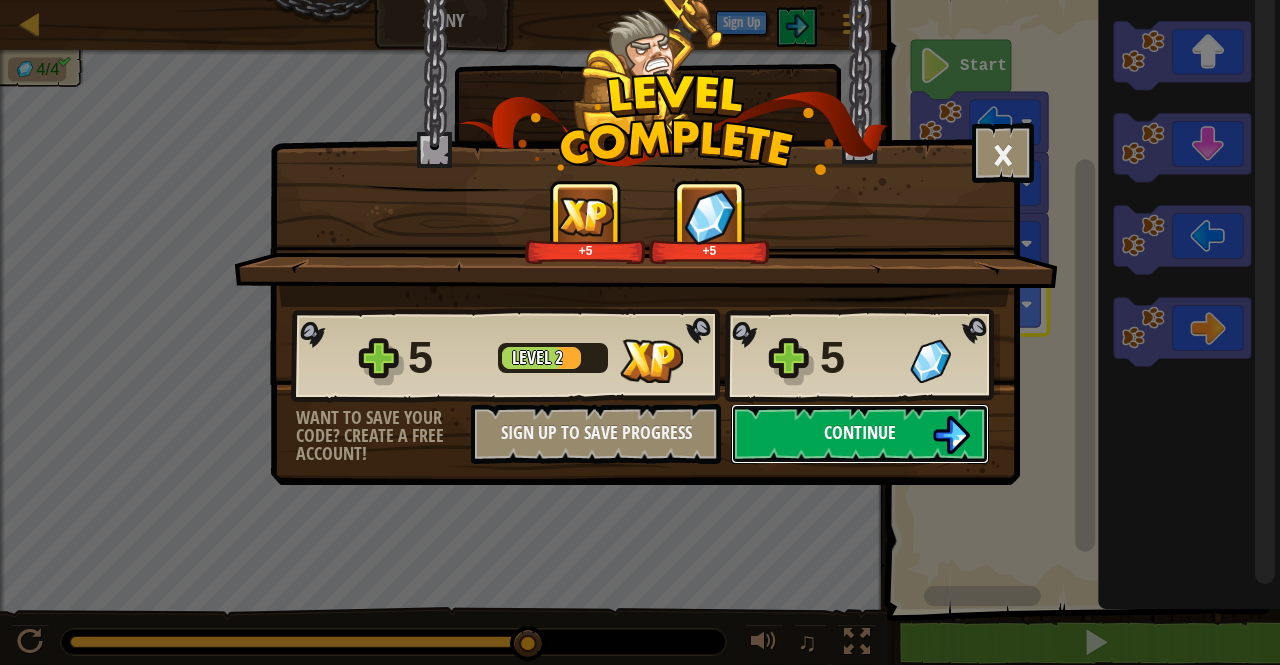 click on "Continue" at bounding box center [860, 434] 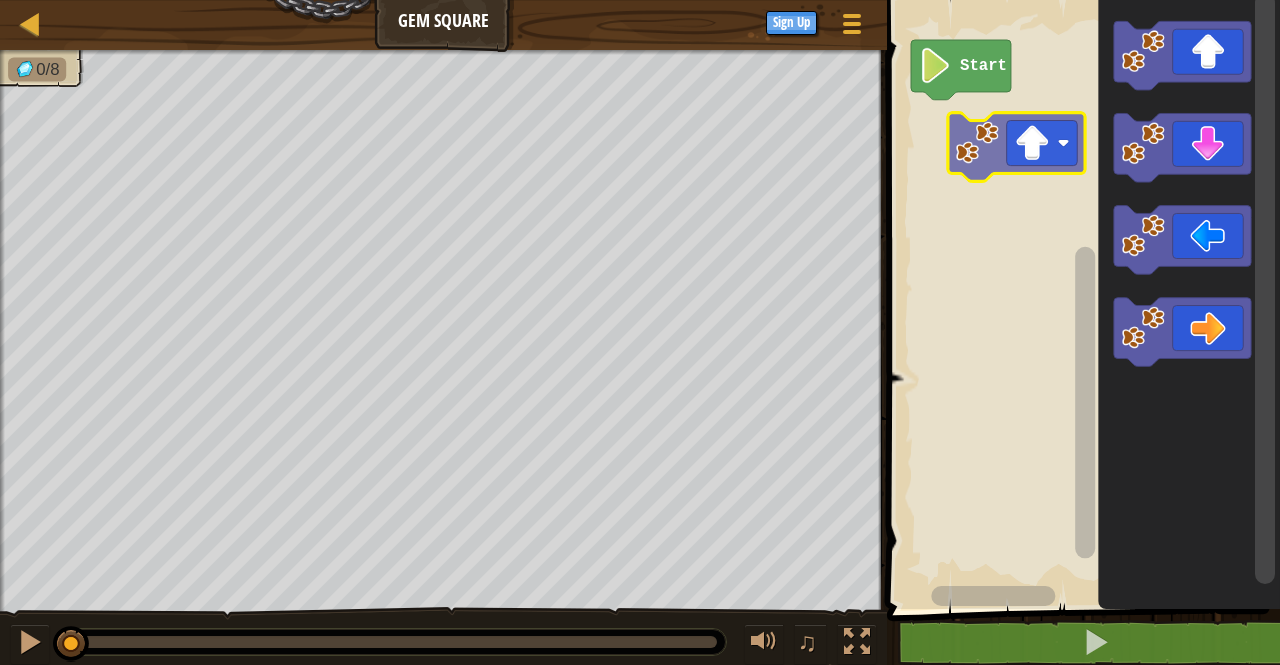 click on "Start" at bounding box center [1080, 299] 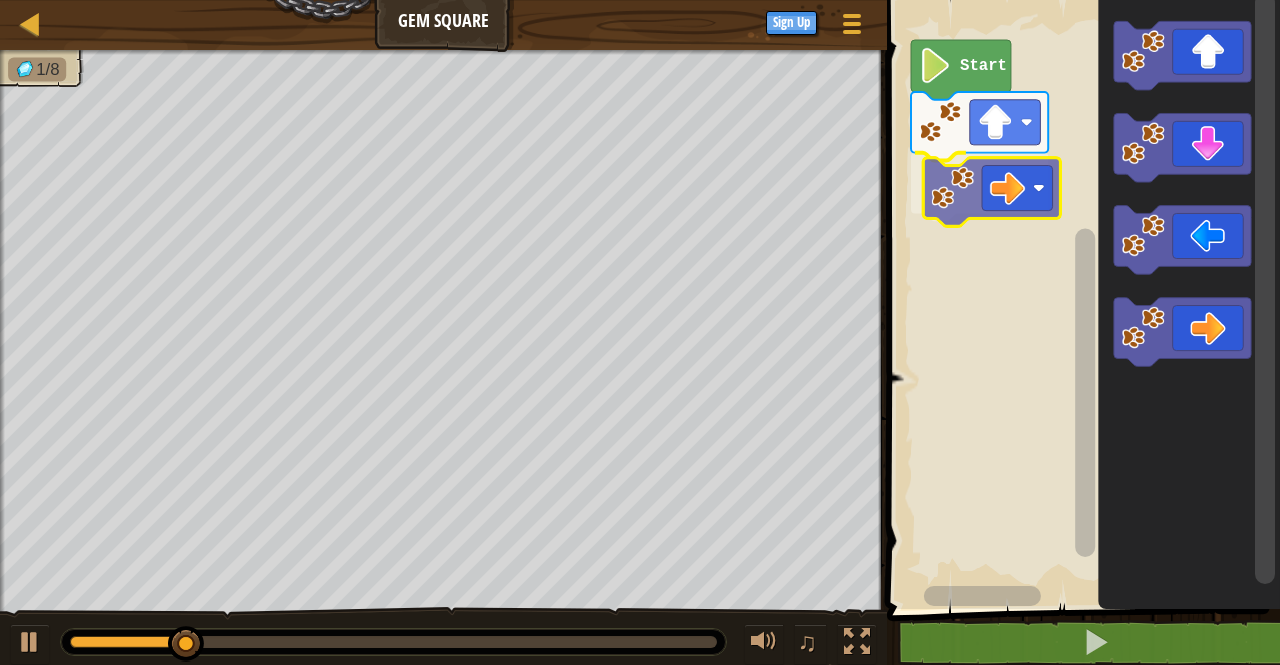 click on "Start" at bounding box center (1080, 299) 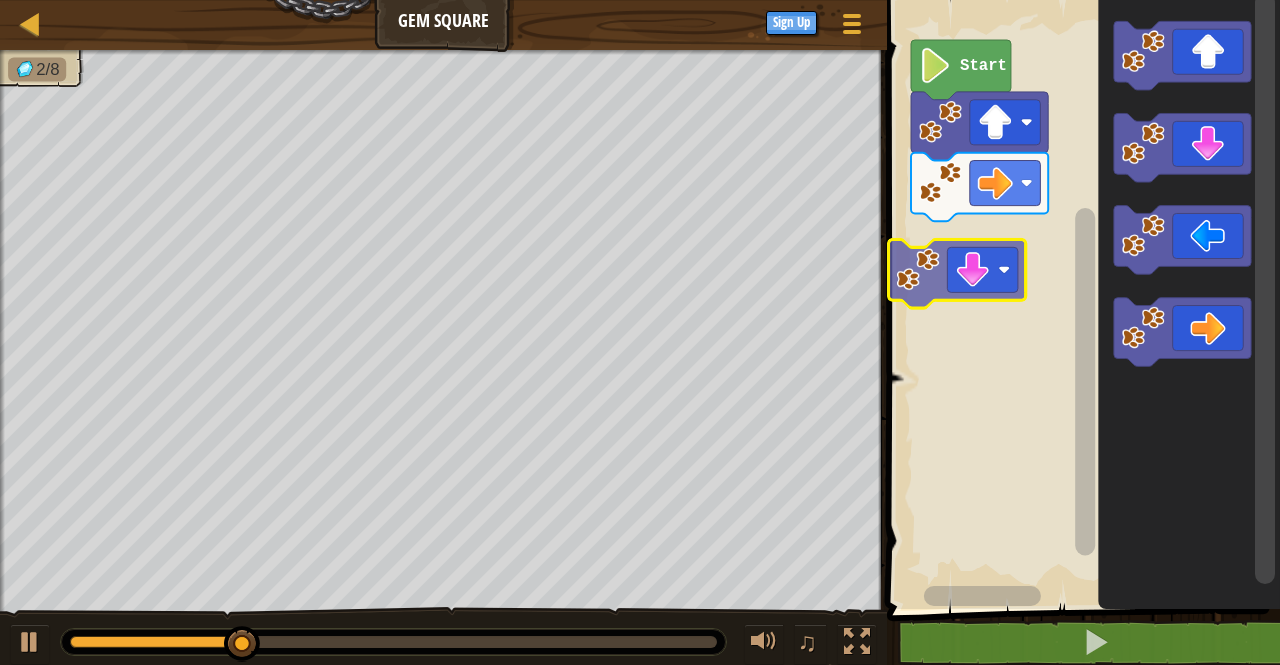 click on "Start" at bounding box center [1080, 299] 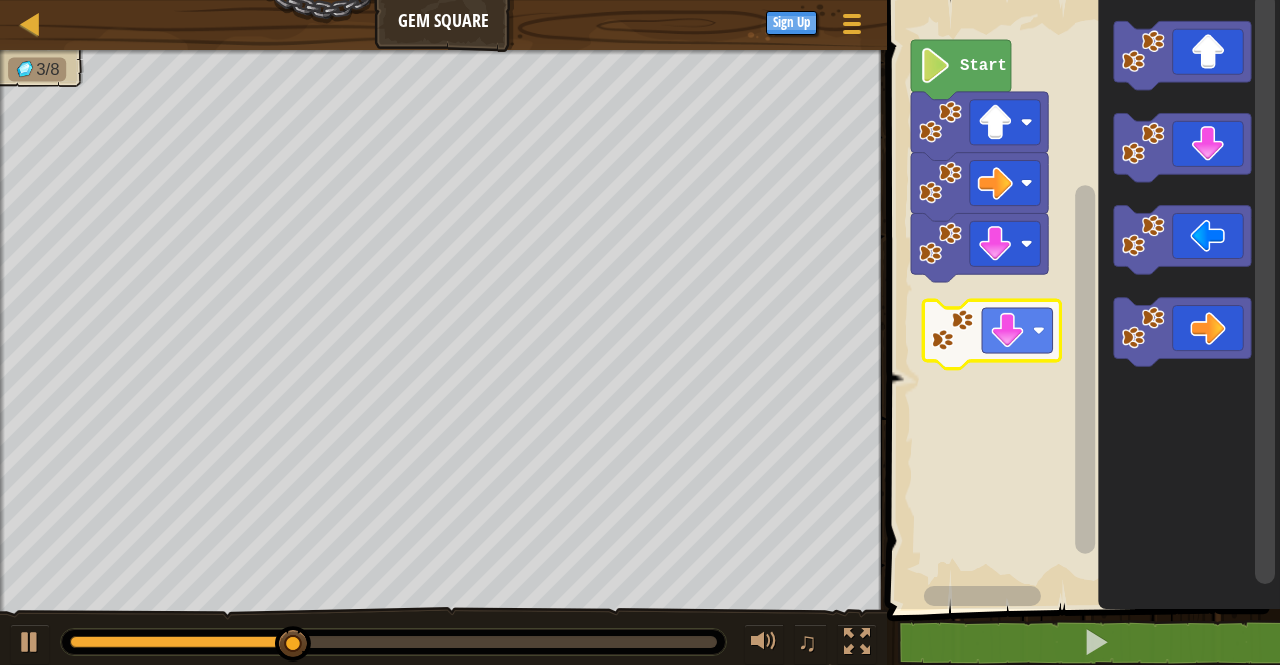 click on "Start" at bounding box center (1080, 299) 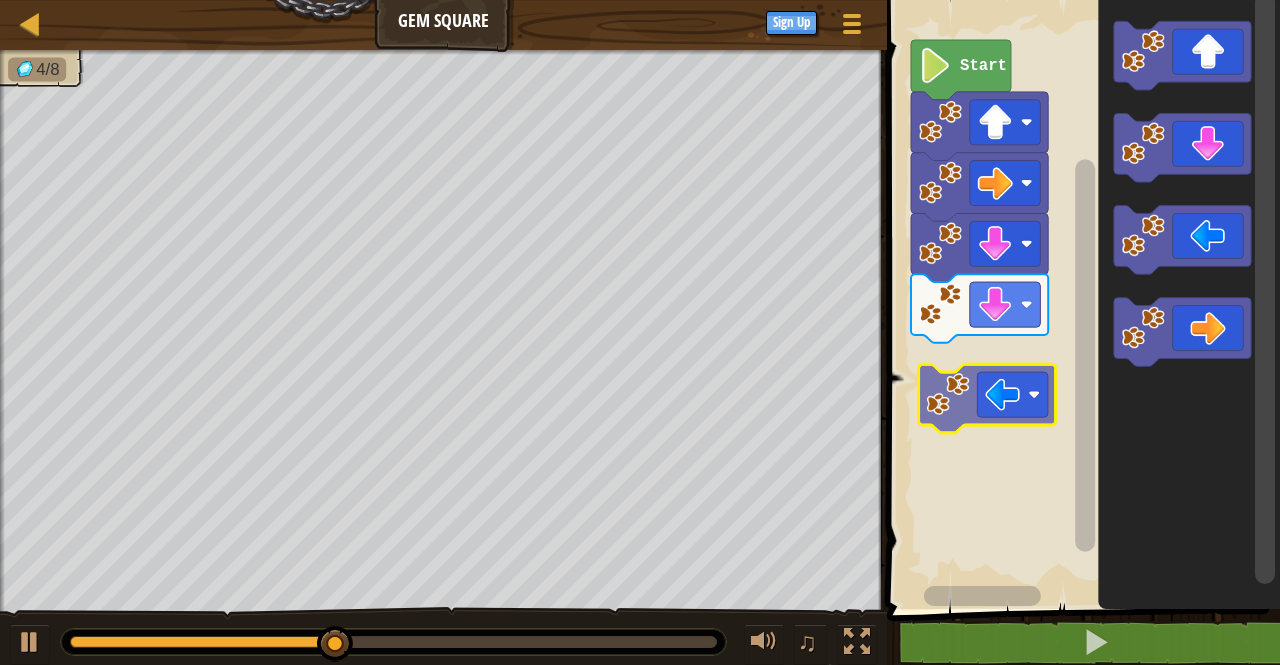 click on "Start" at bounding box center [1080, 299] 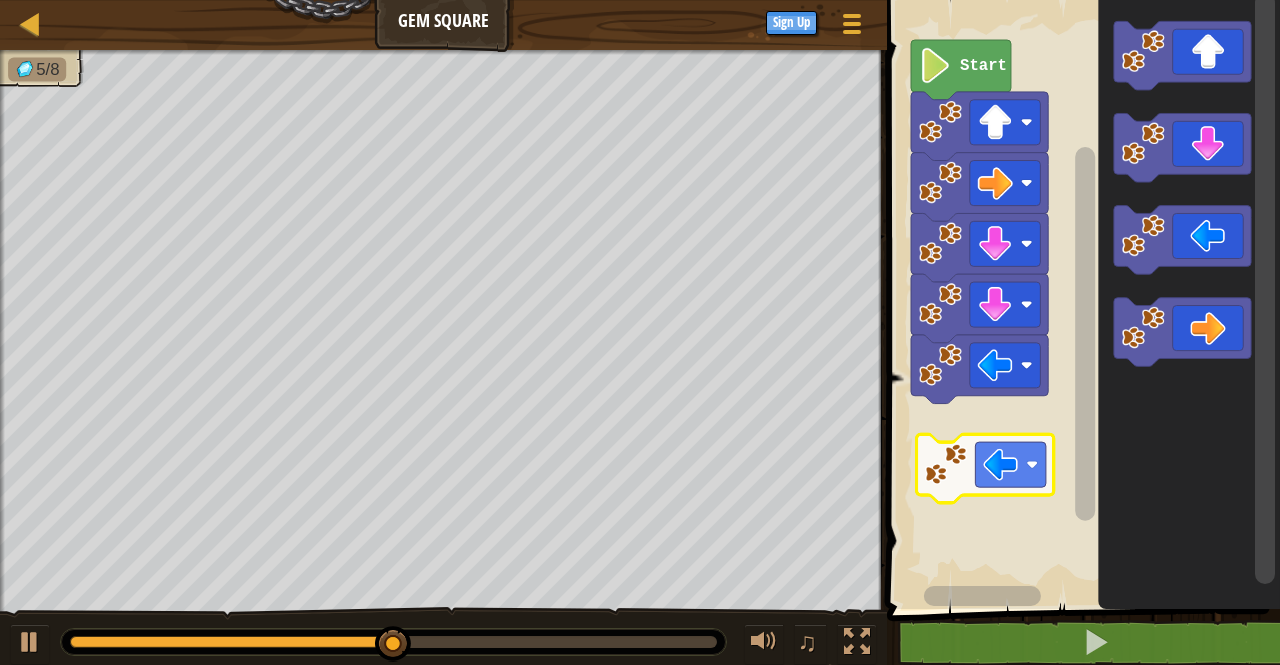 click on "Start" at bounding box center (1080, 299) 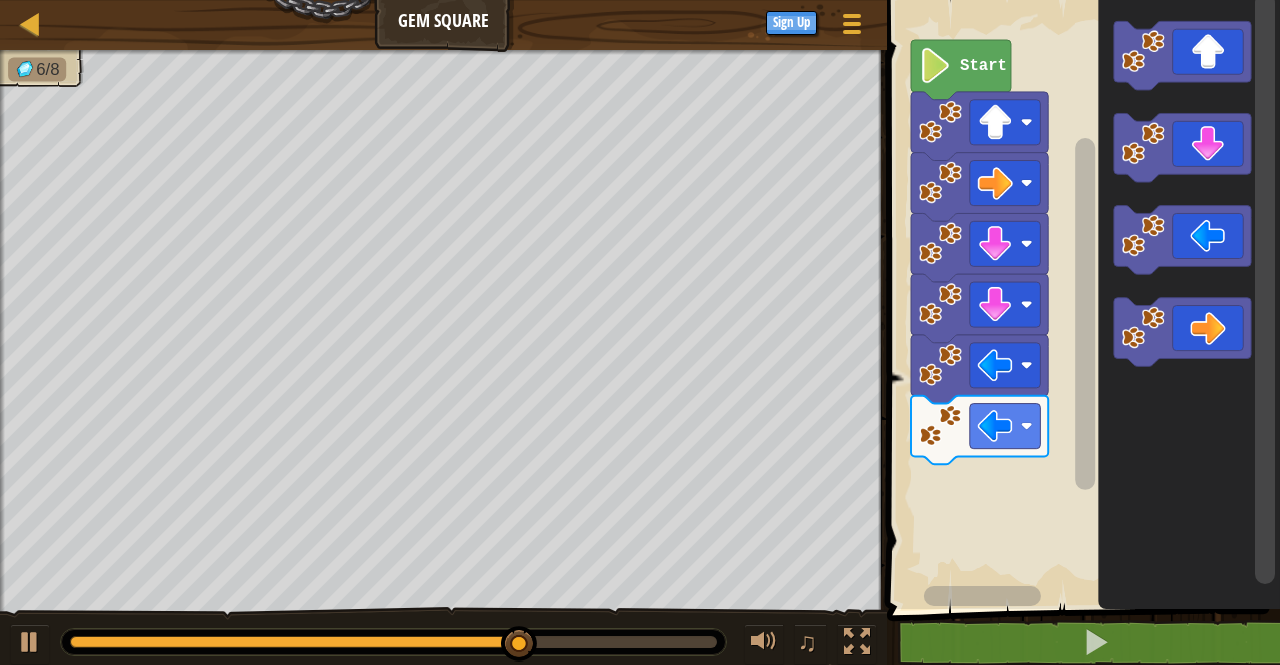 click on "Start" at bounding box center (1080, 299) 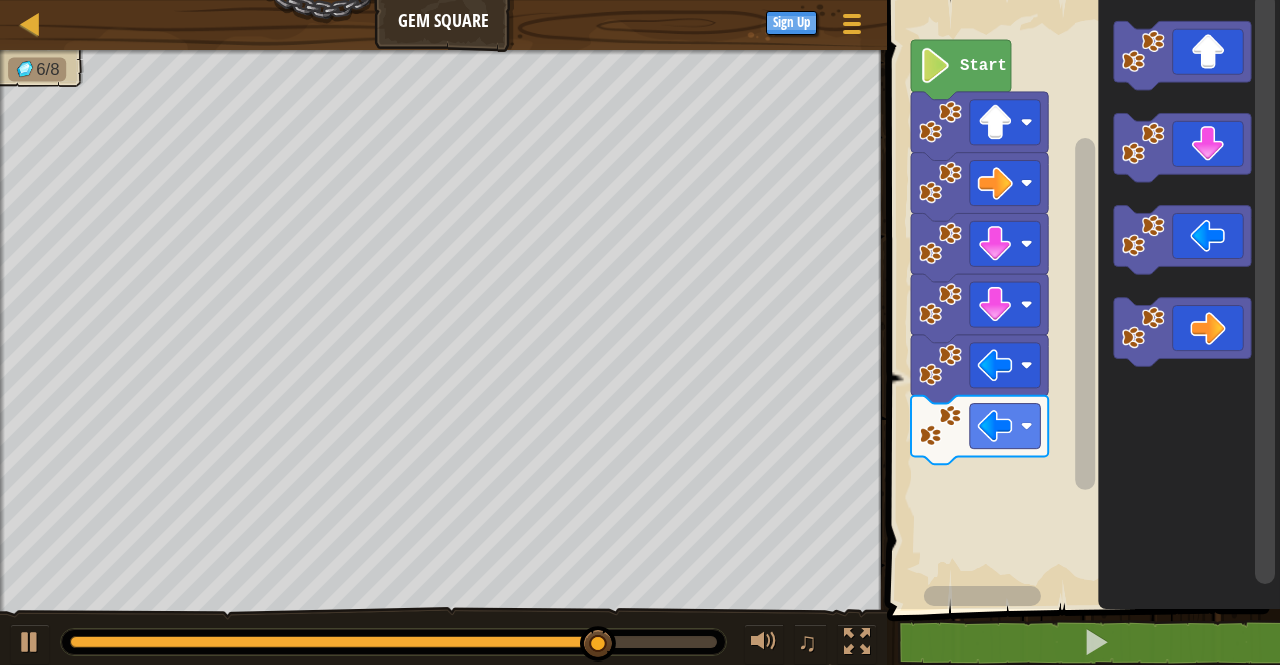 click on "Start" at bounding box center [1080, 299] 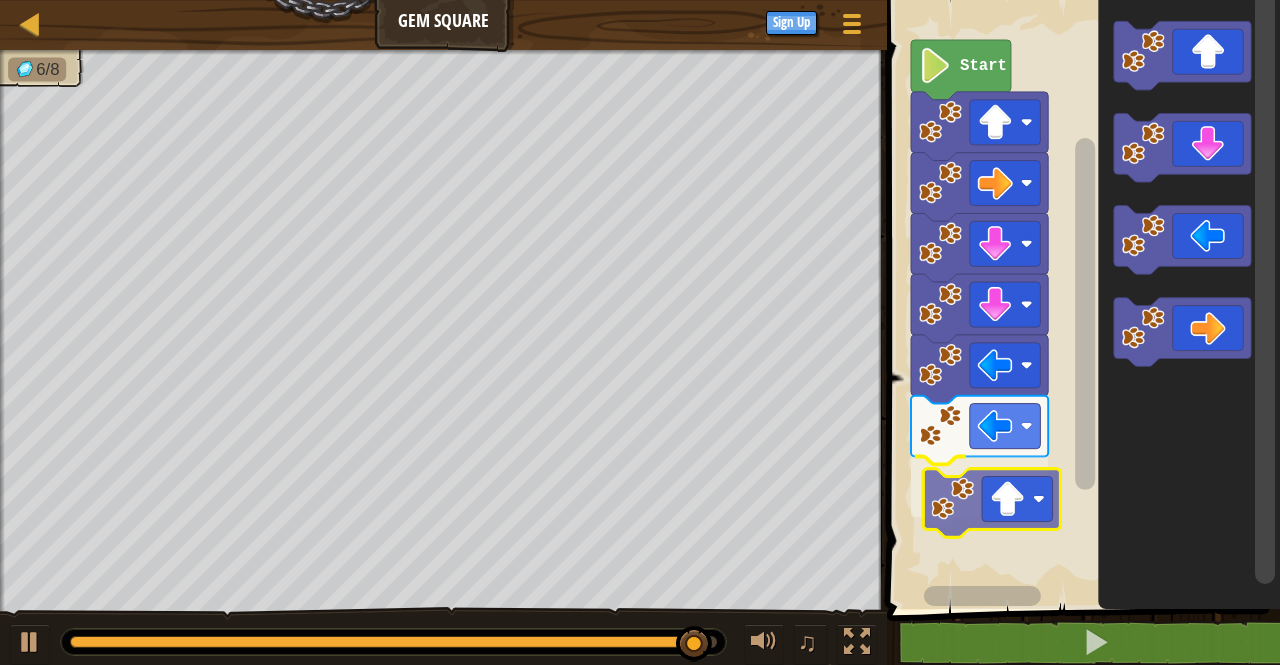 click on "Start" at bounding box center [1080, 299] 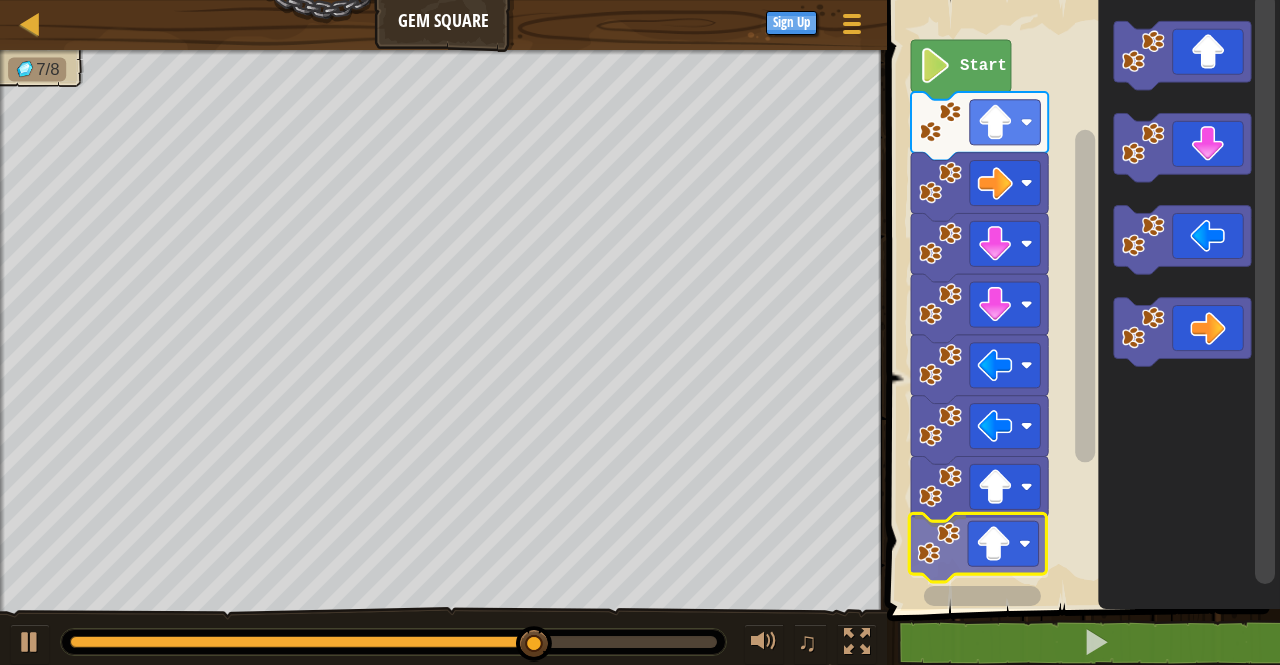 click on "Start" at bounding box center [1080, 299] 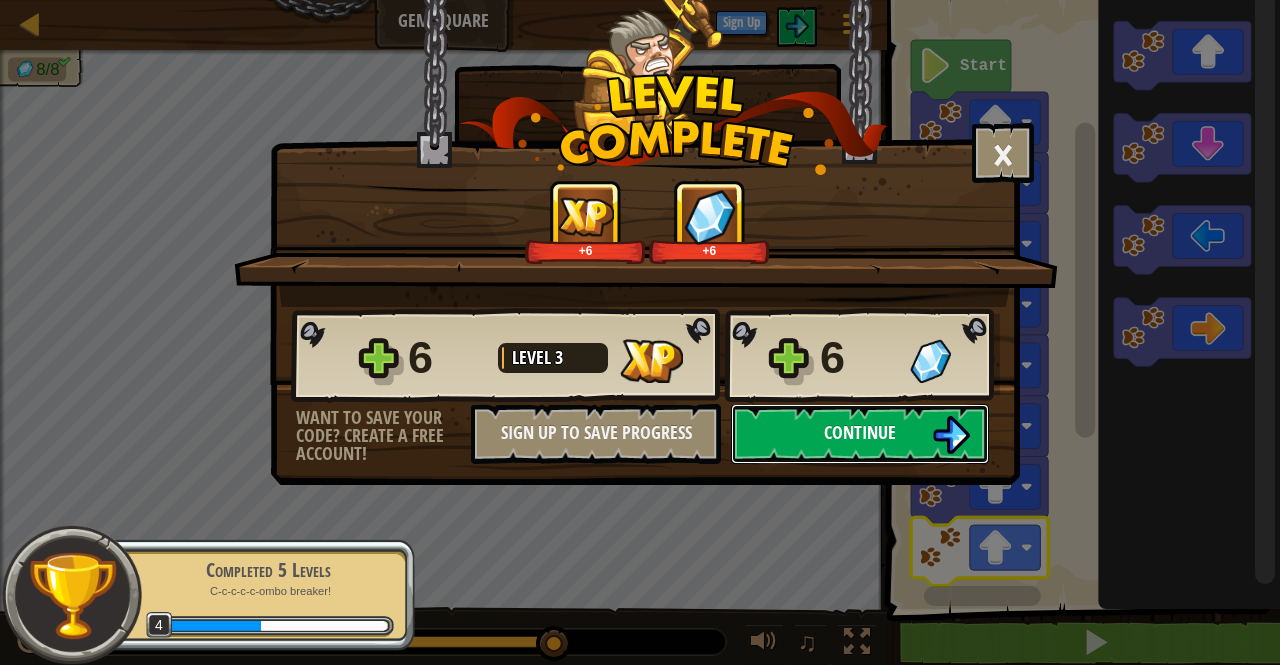 drag, startPoint x: 810, startPoint y: 425, endPoint x: 749, endPoint y: 441, distance: 63.06346 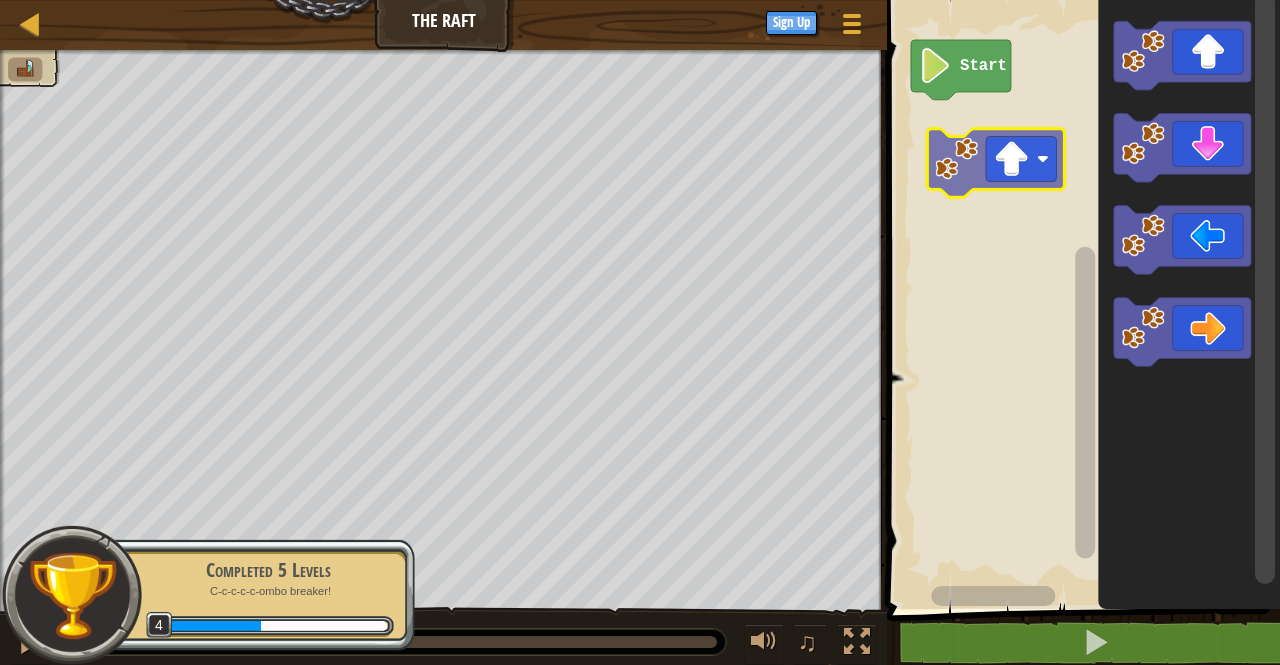 click on "Start" at bounding box center (1080, 299) 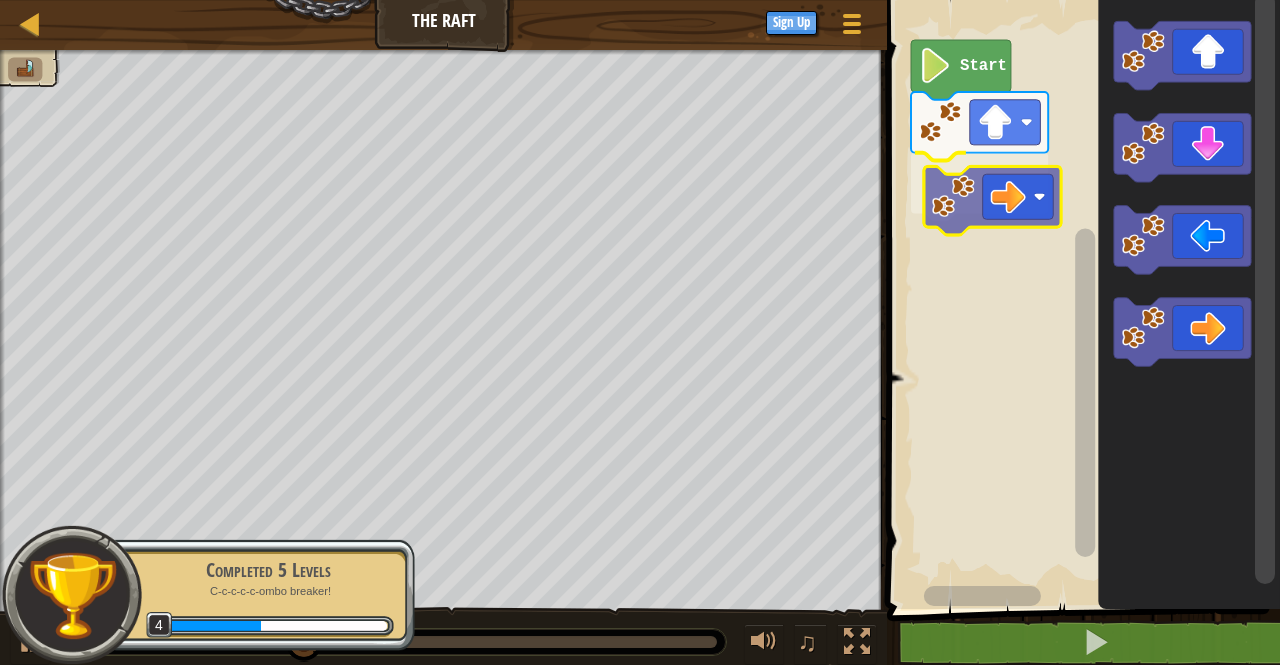 click on "Start" at bounding box center (1080, 299) 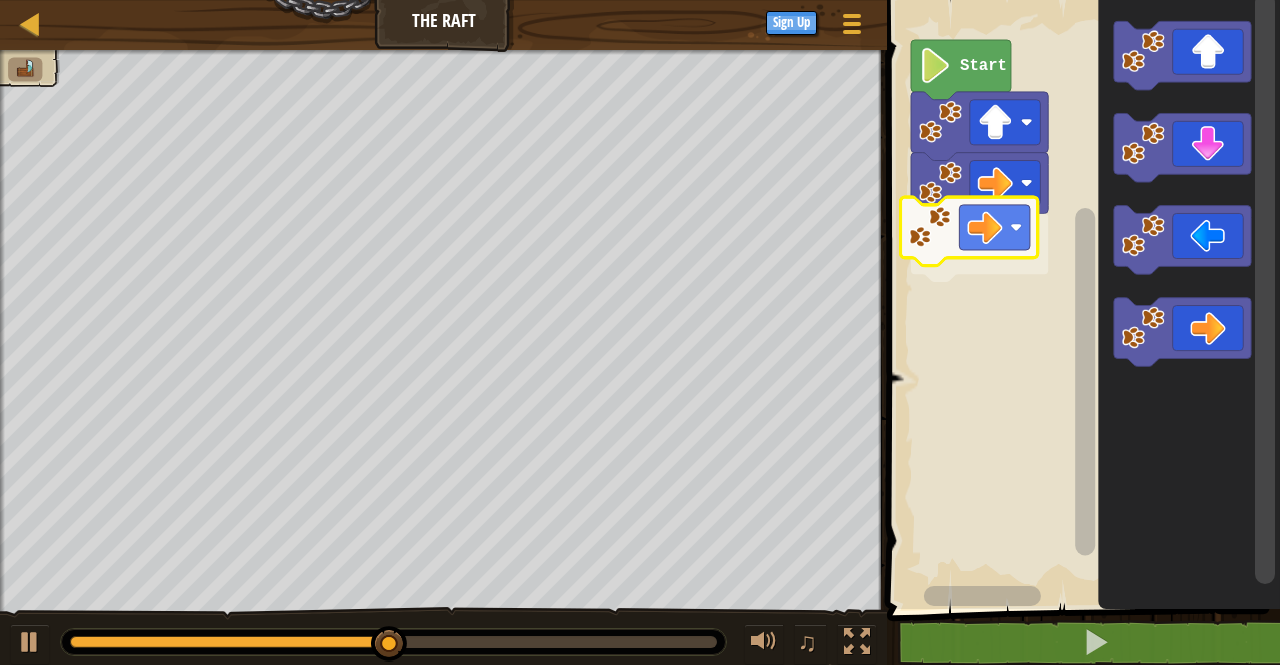 click on "Start" at bounding box center [1080, 299] 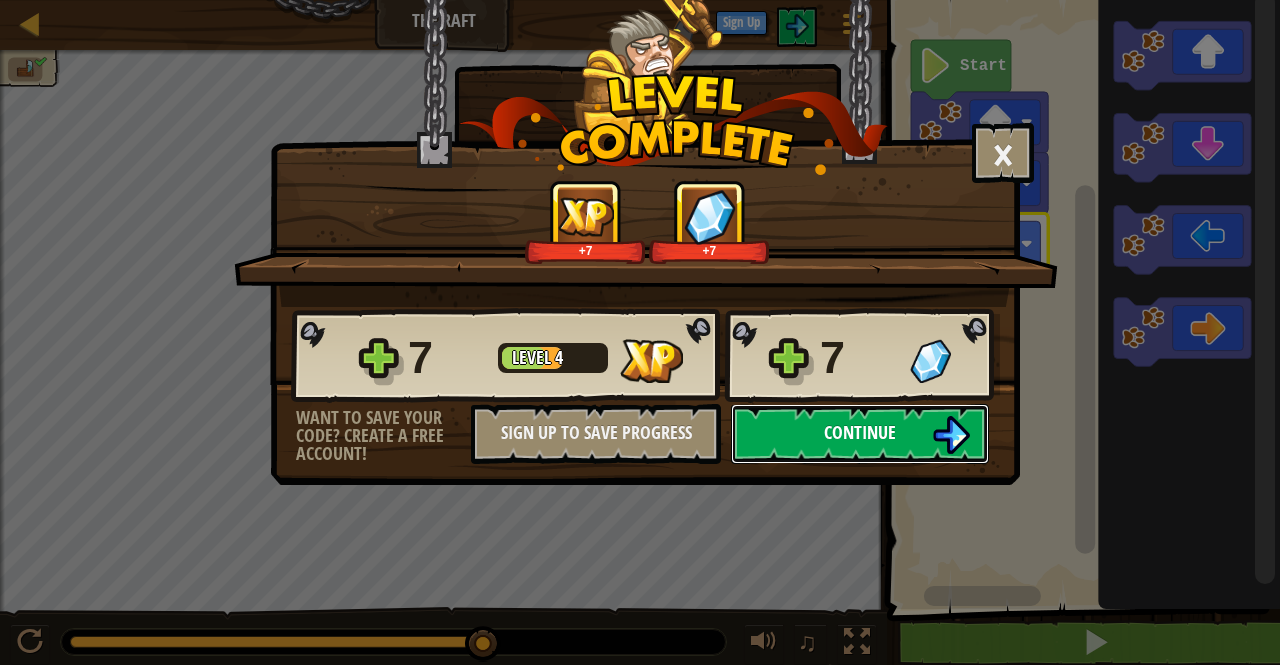 click on "Continue" at bounding box center [860, 434] 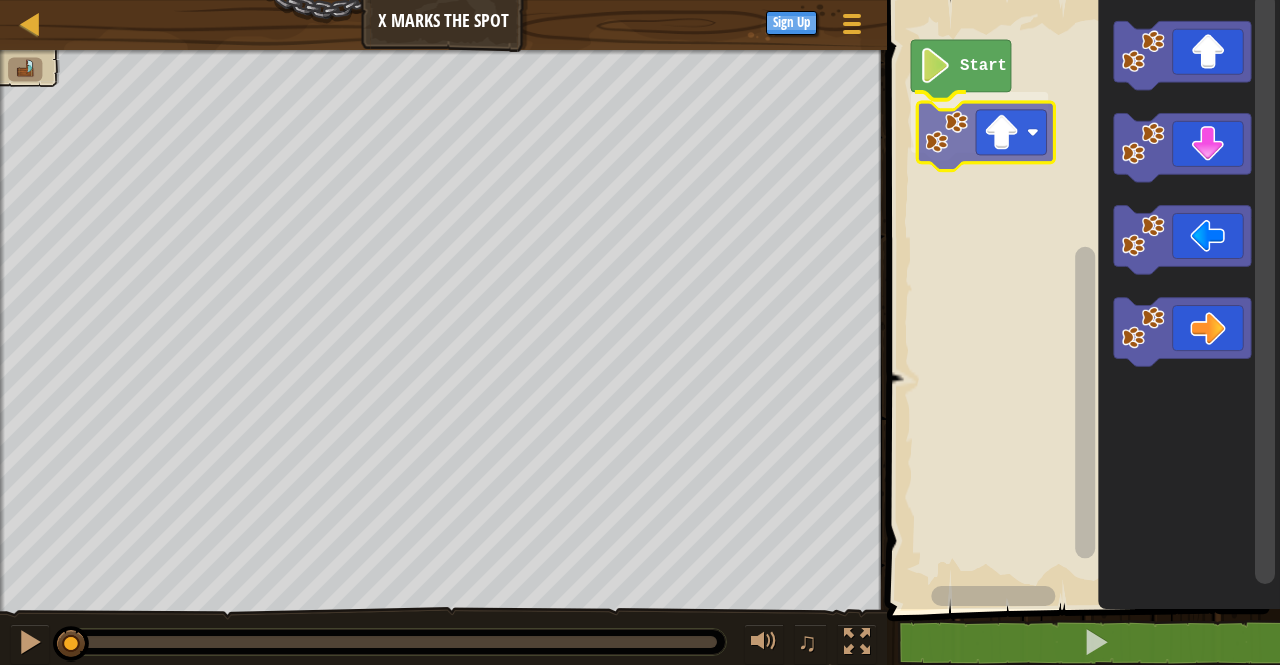 click on "Start" at bounding box center (1080, 299) 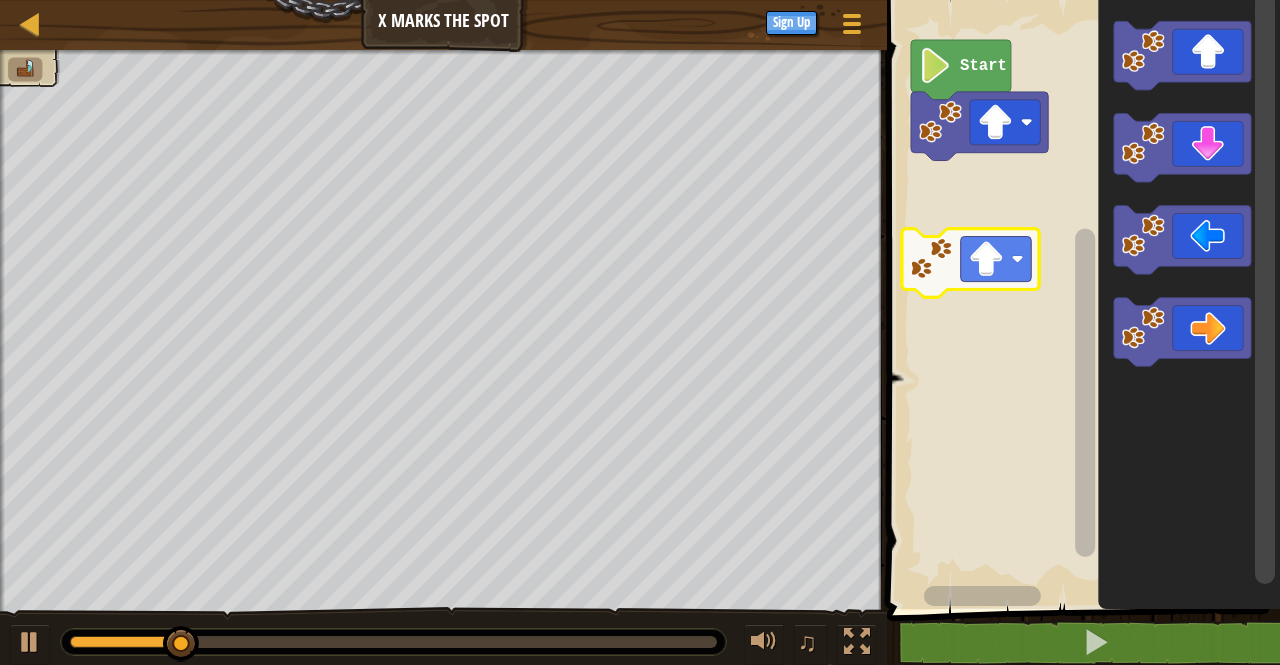 click on "Start" at bounding box center (1080, 299) 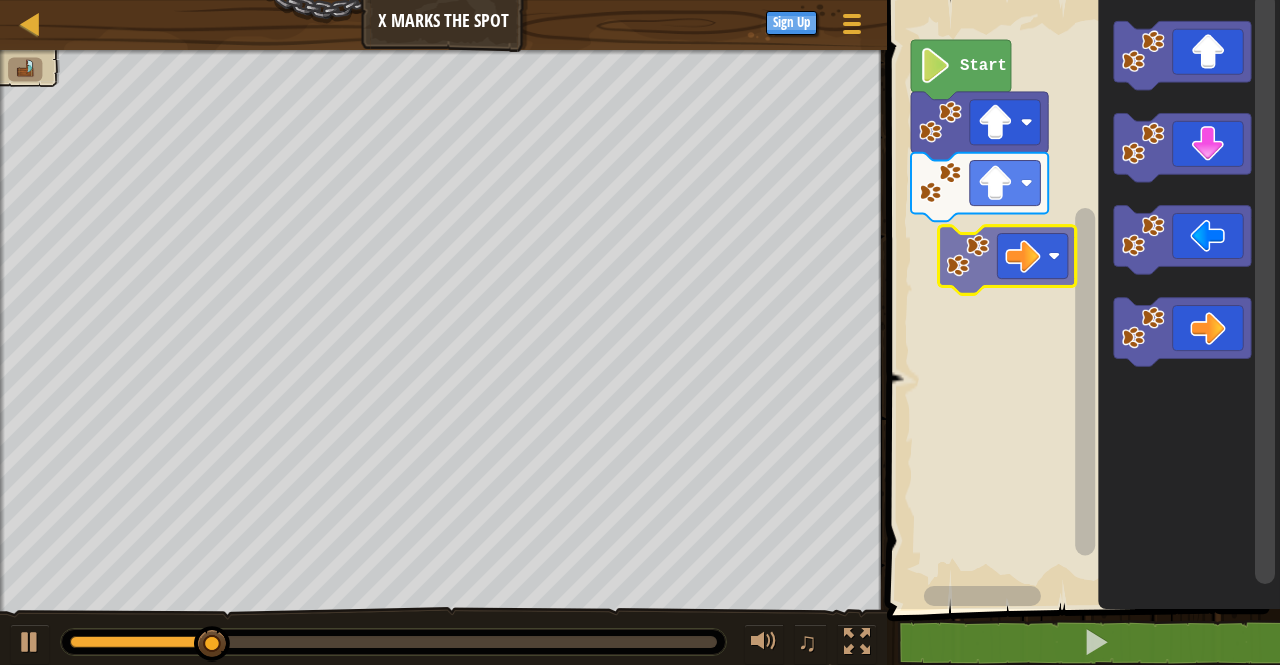 click on "Start" at bounding box center [1080, 299] 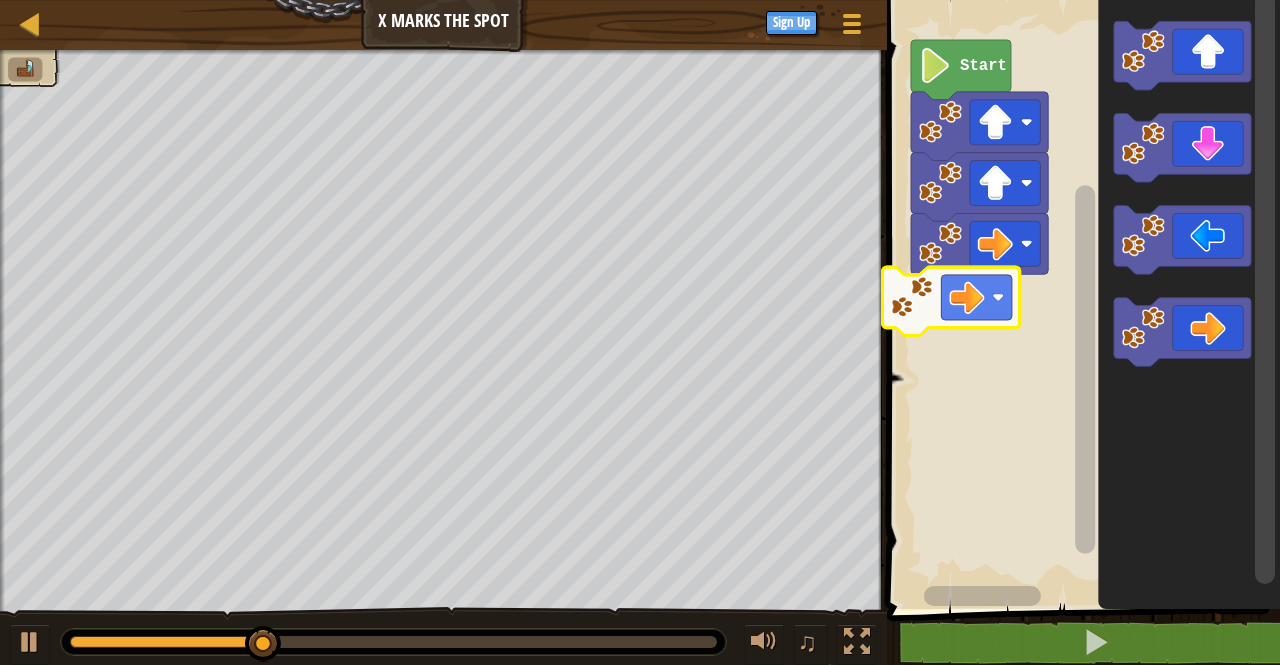 click on "Start" at bounding box center (1080, 299) 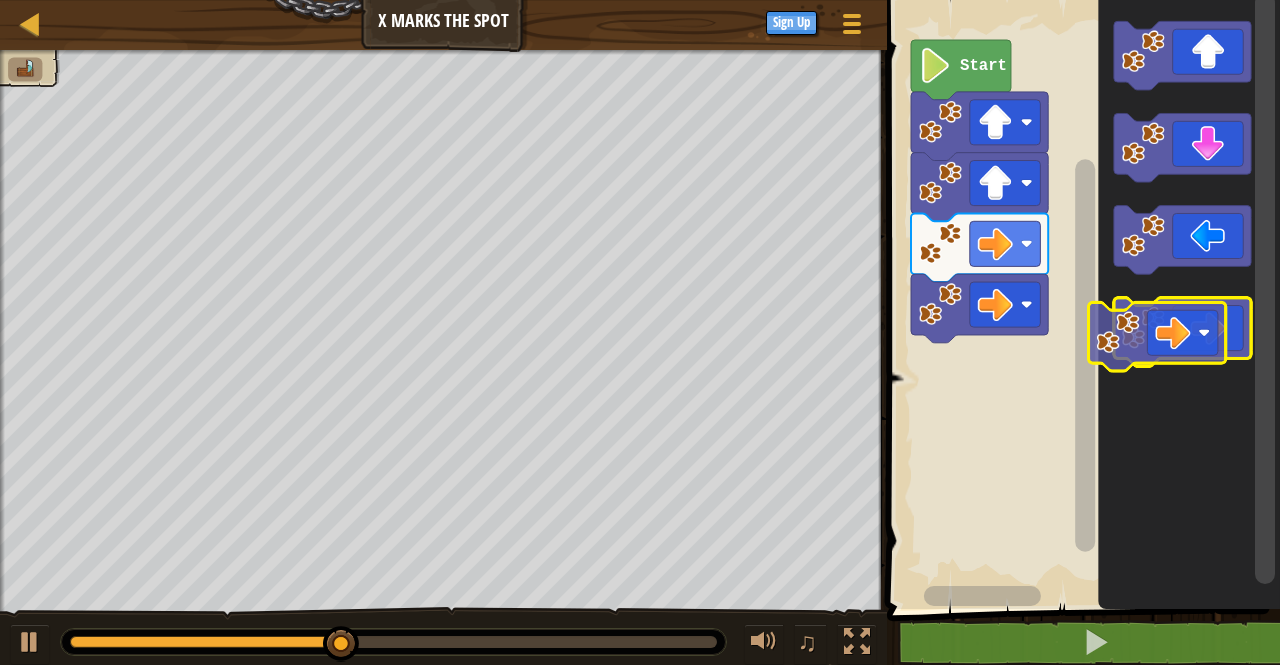 click 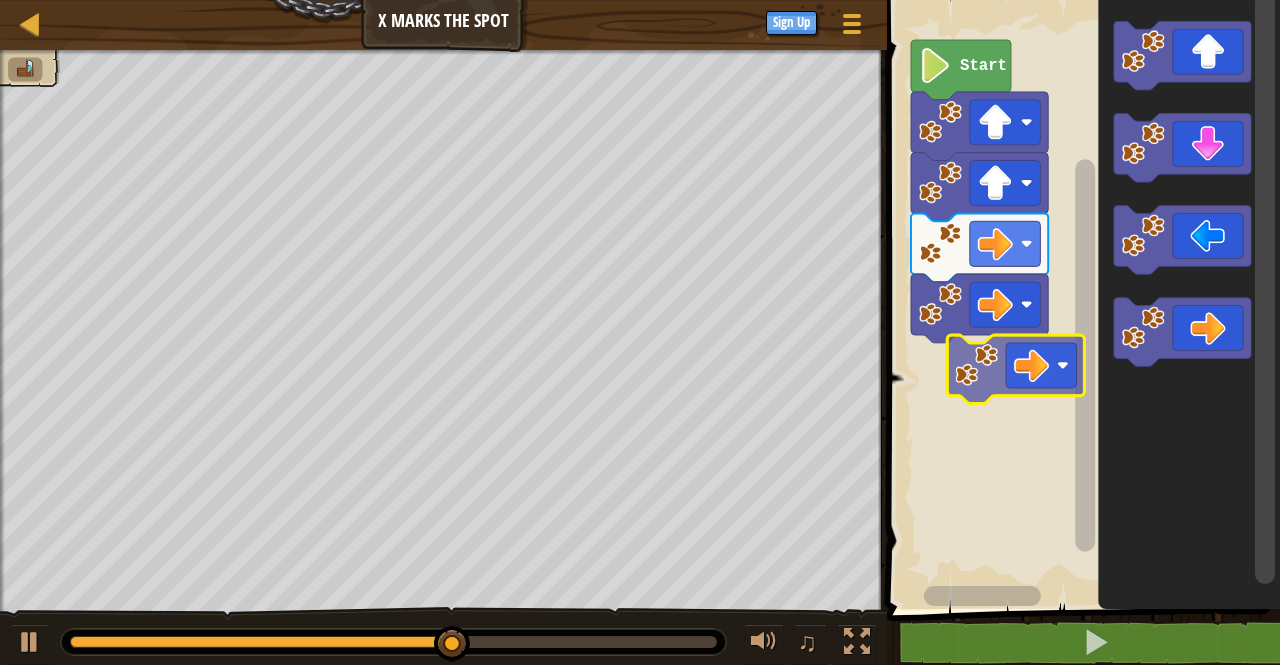 click on "Start" at bounding box center [1080, 299] 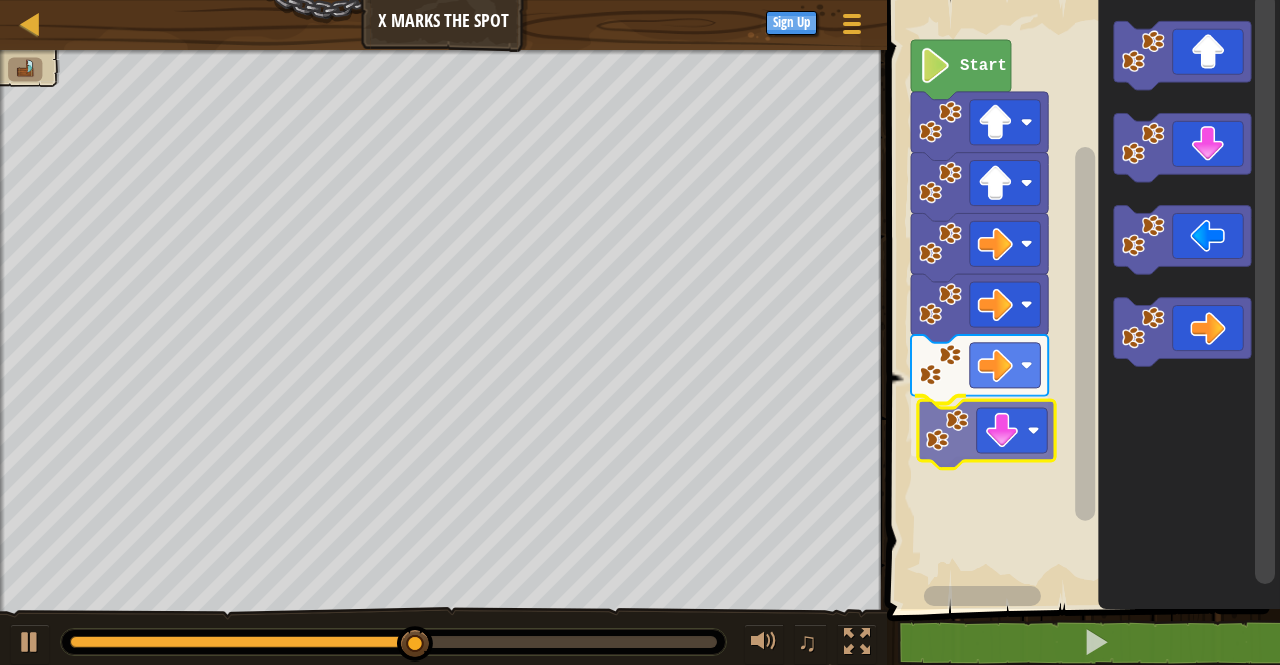 click on "Start" at bounding box center (1080, 299) 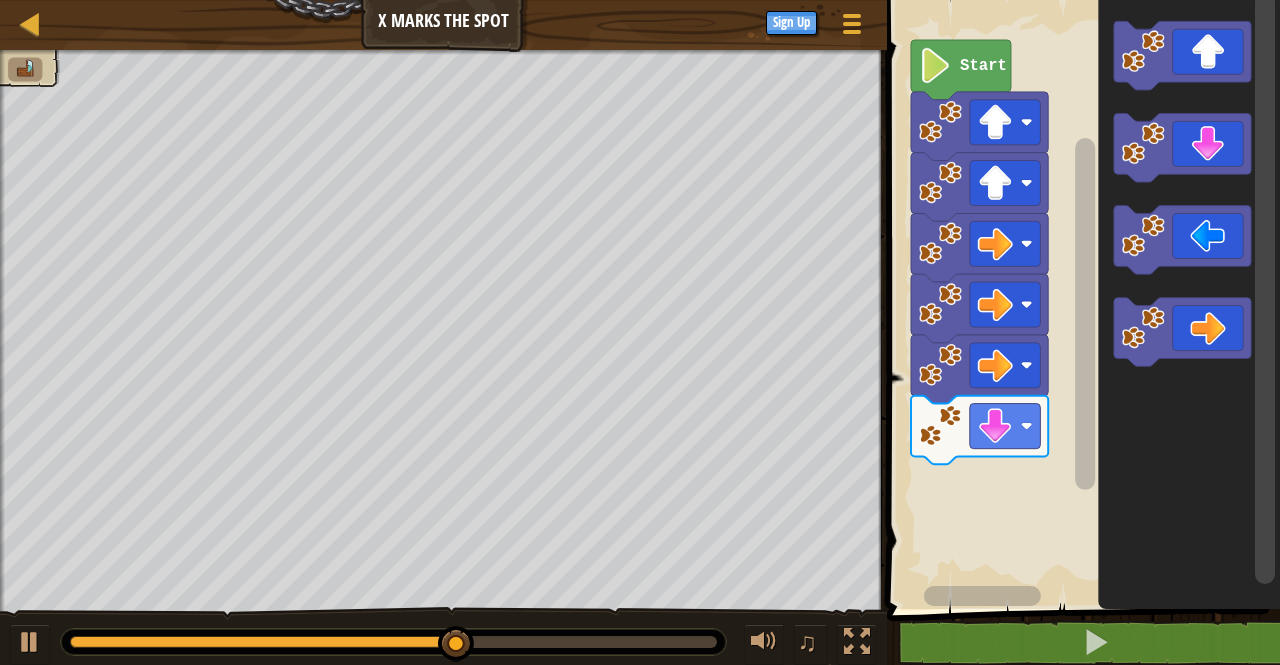 click on "Start" at bounding box center (1080, 299) 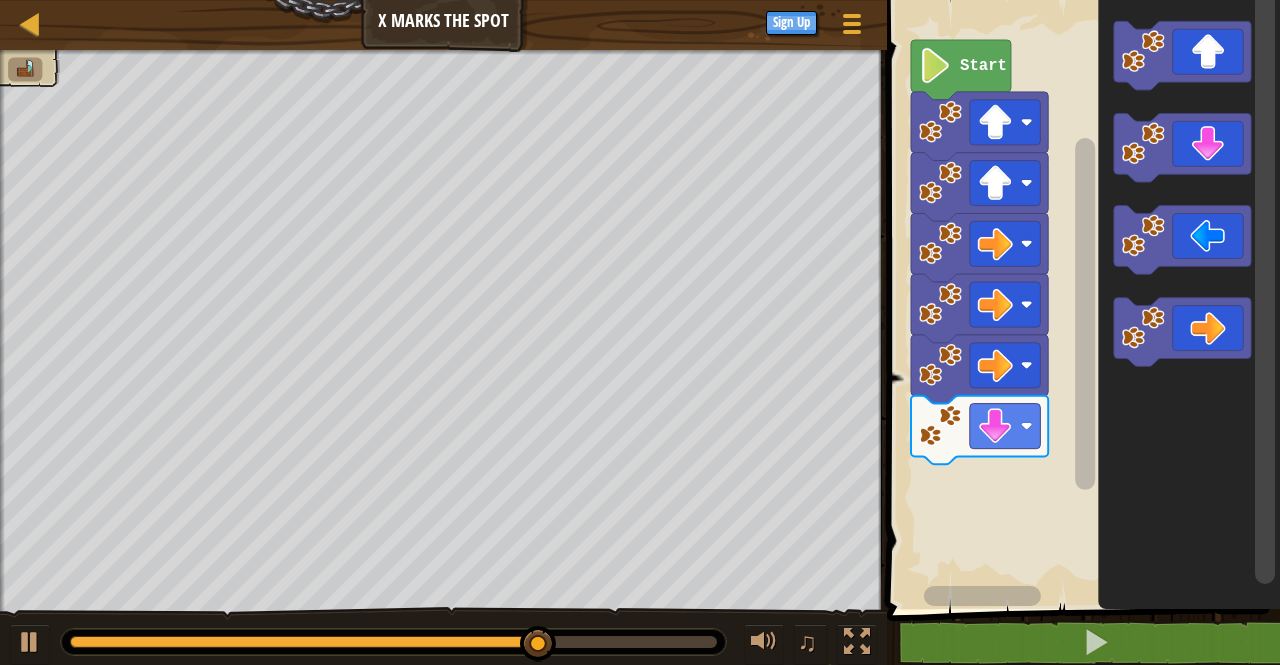 click on "Start" at bounding box center [1080, 299] 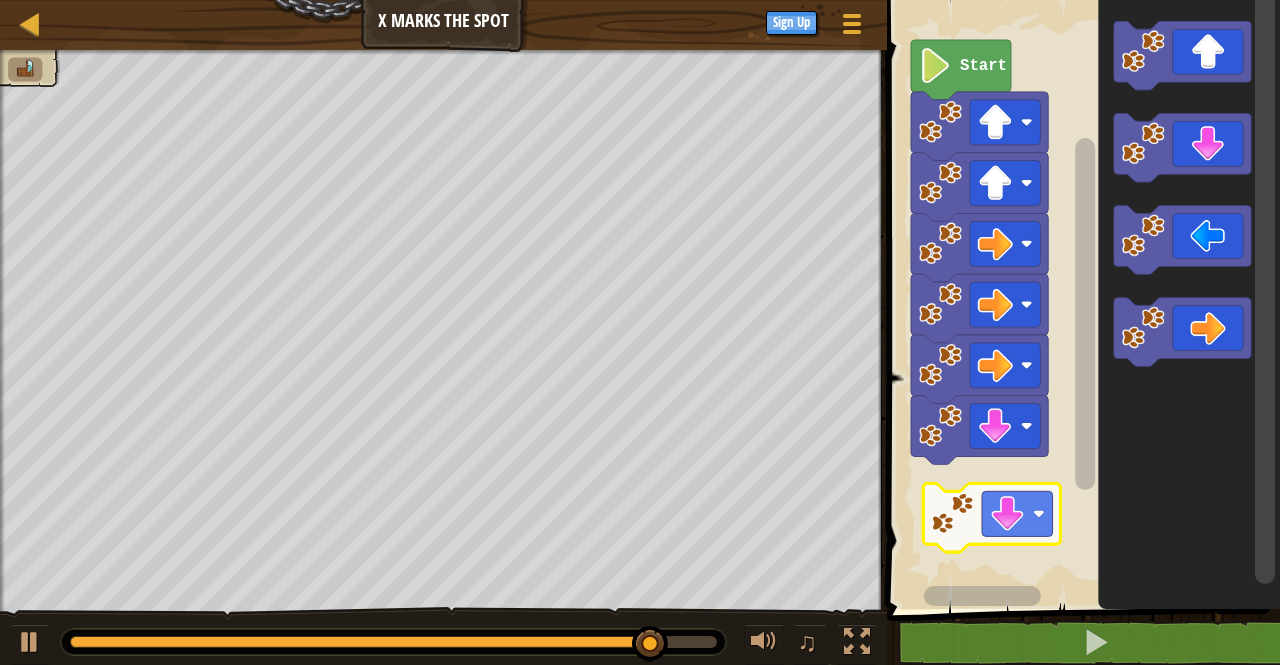 click on "Start" at bounding box center [1080, 299] 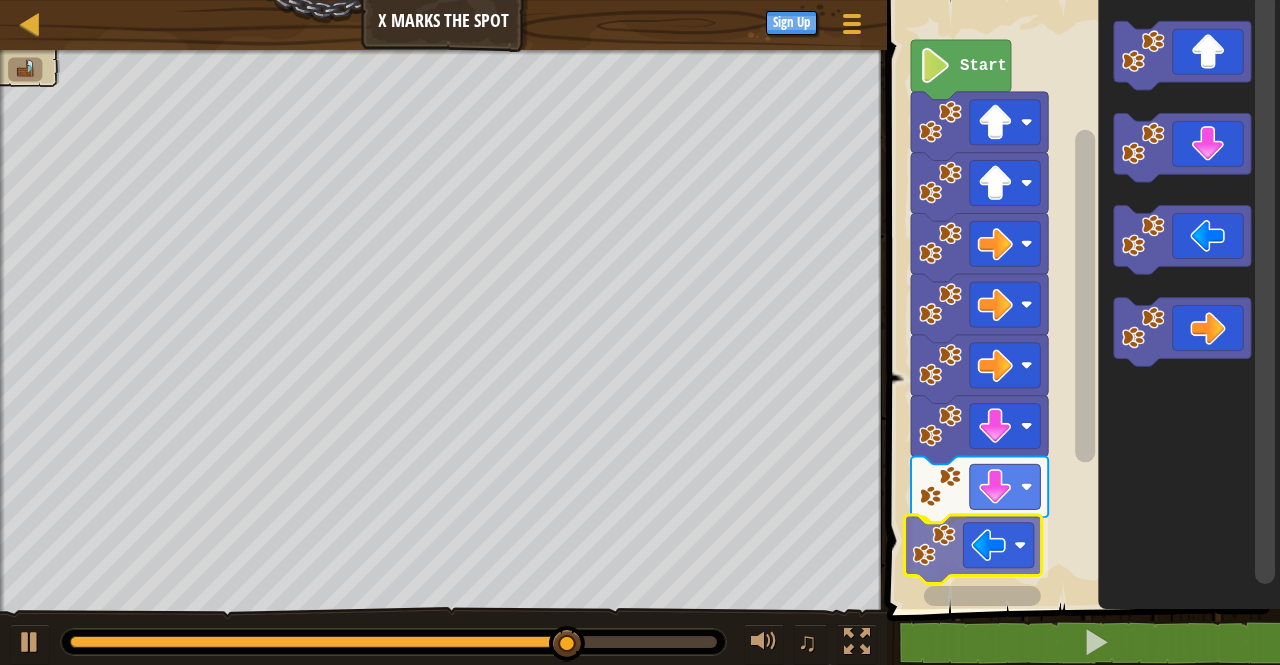 click on "Start" at bounding box center (1080, 299) 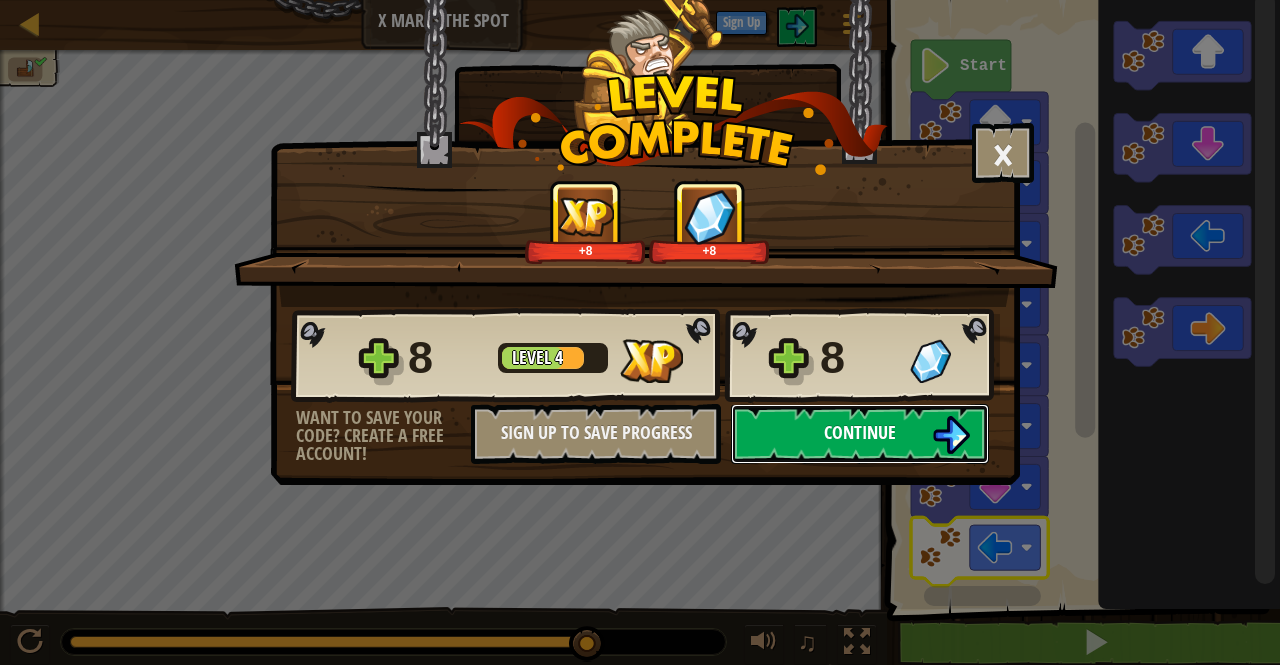 click on "Continue" at bounding box center (860, 434) 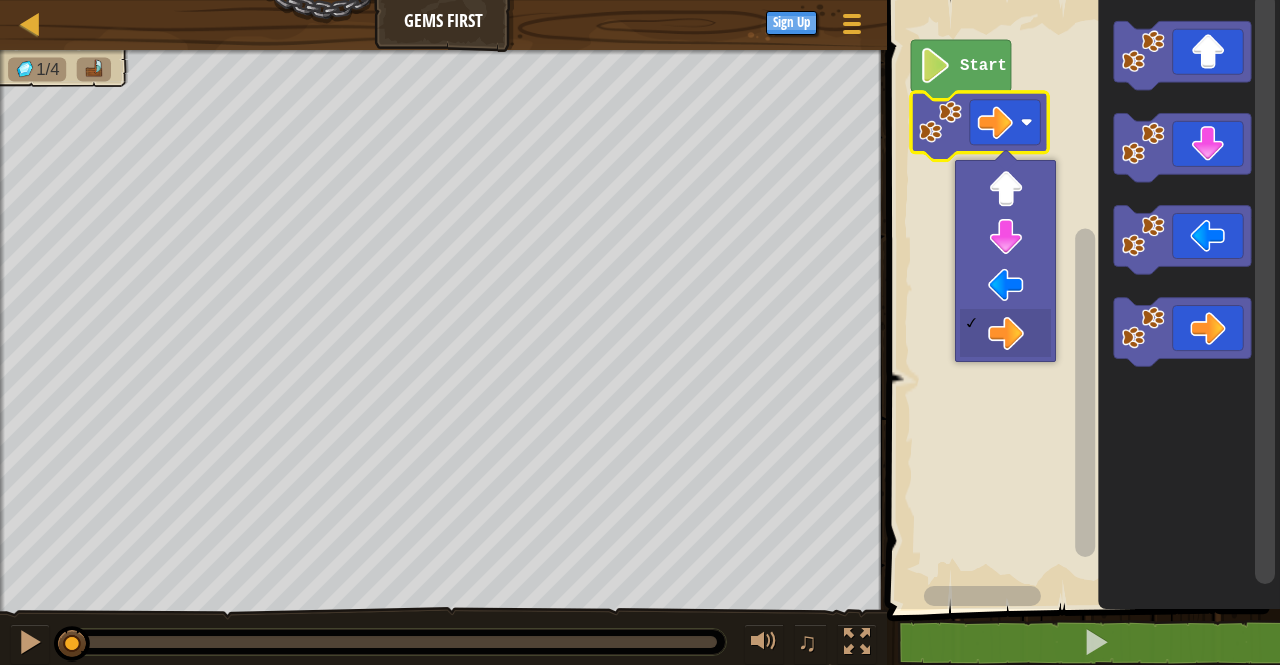 click 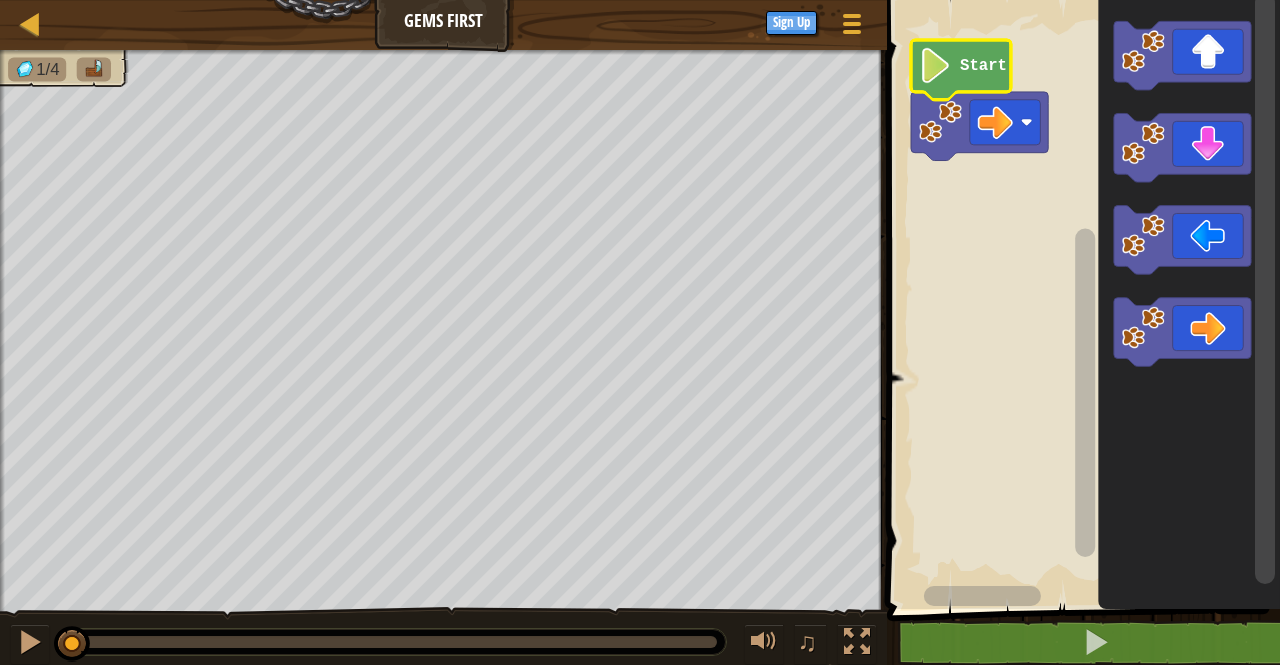 click 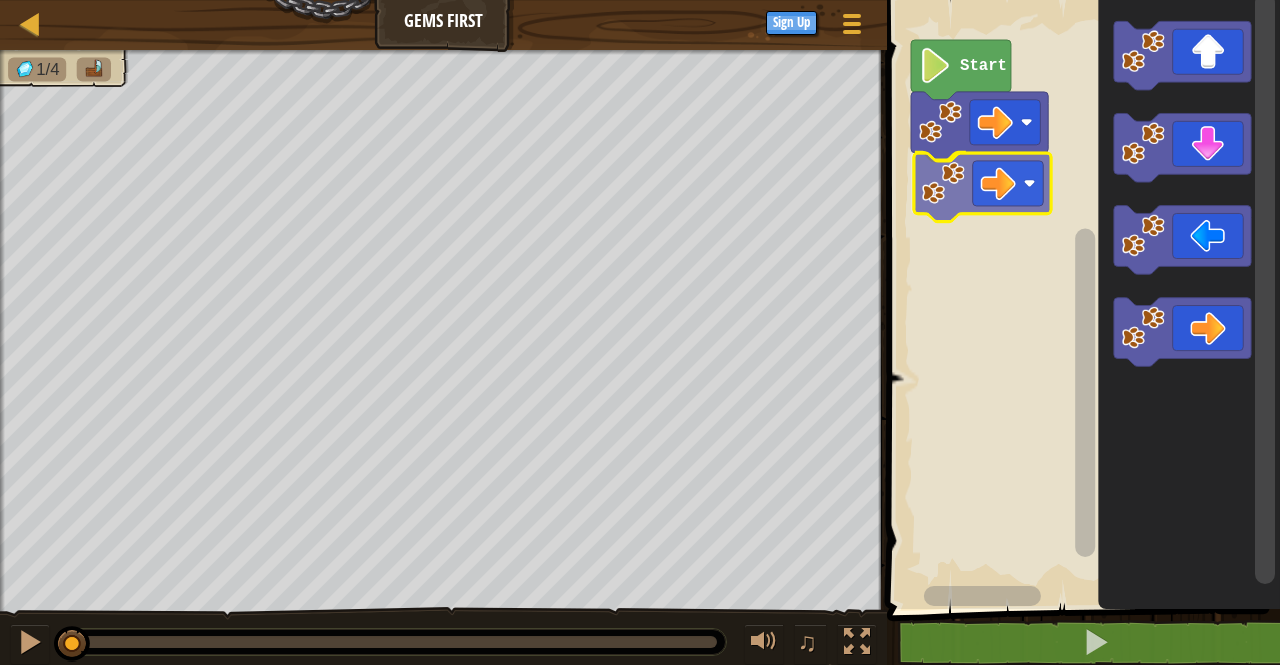 click on "Start" at bounding box center (1080, 299) 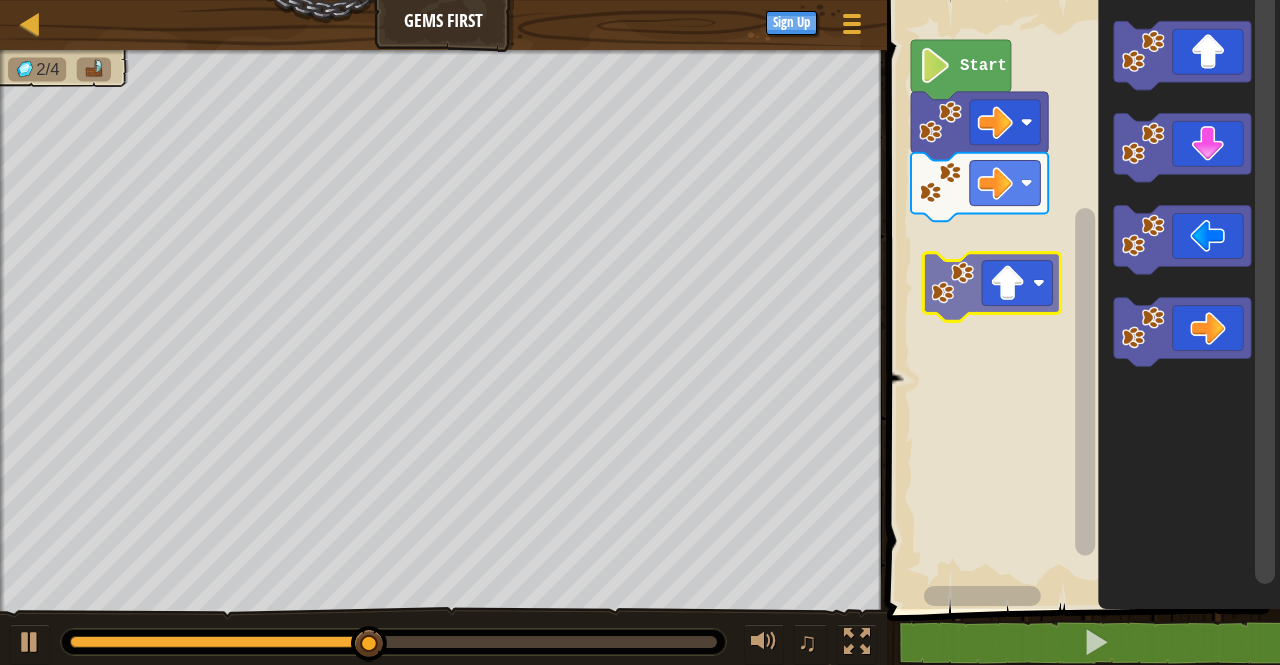 click on "Start" at bounding box center (1080, 299) 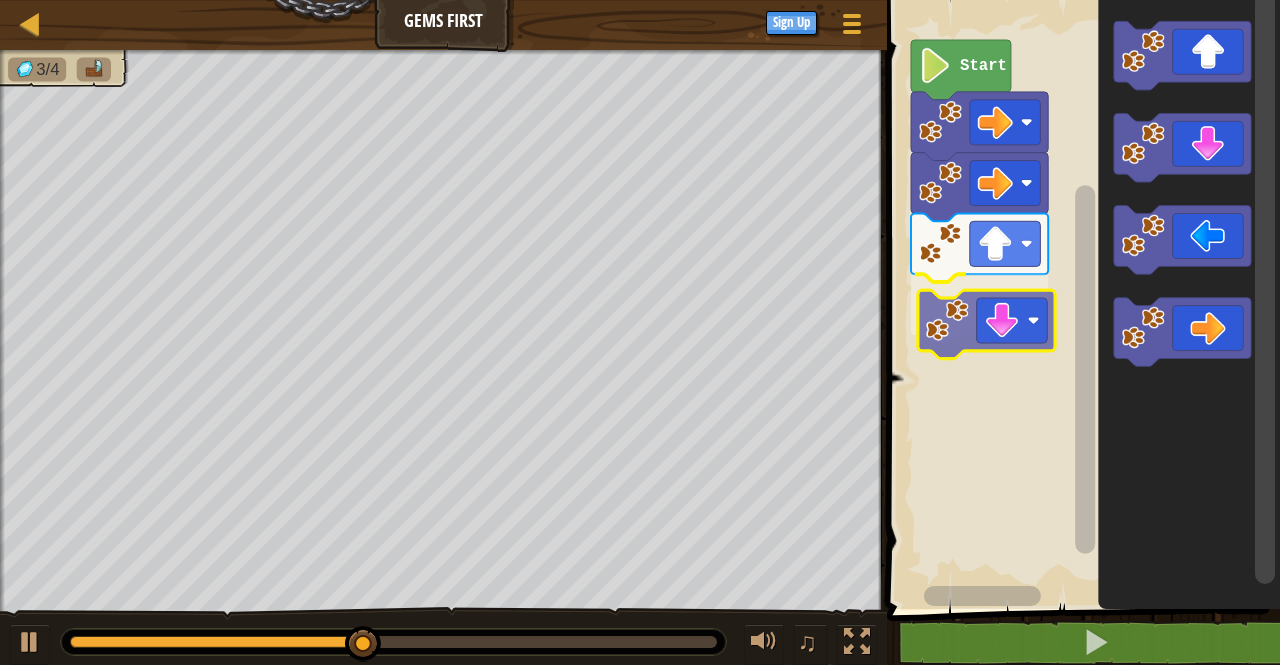click on "Start" at bounding box center (1080, 299) 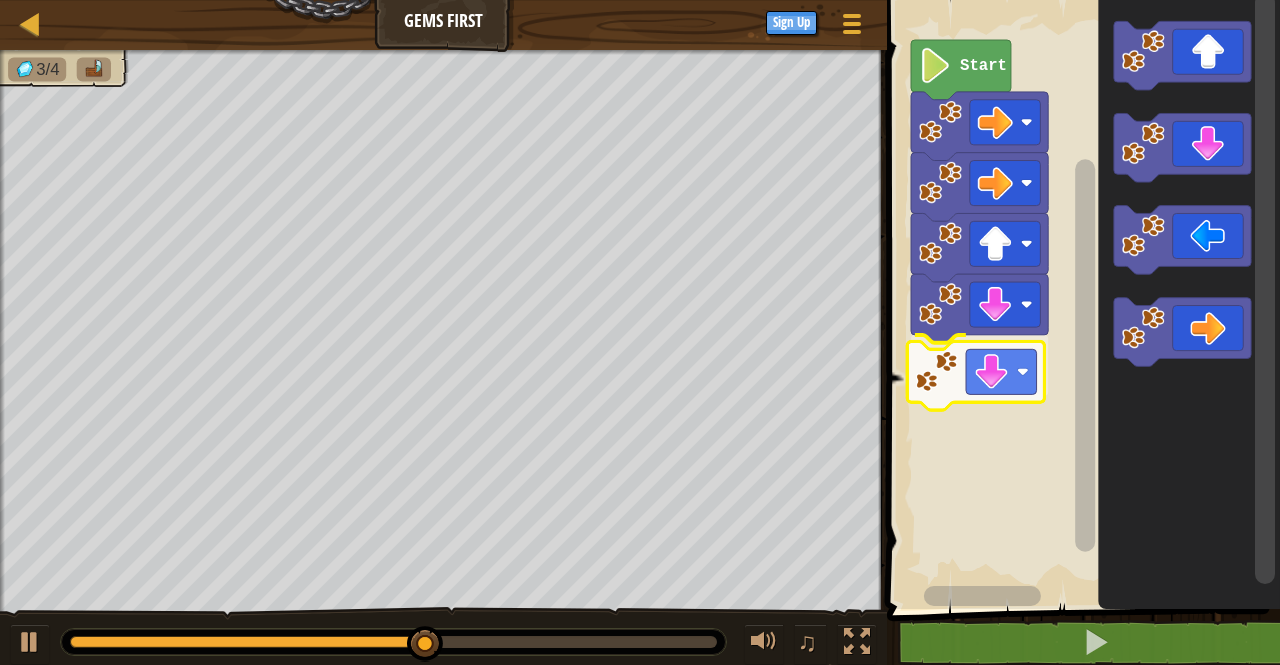 click on "Start" at bounding box center [1080, 299] 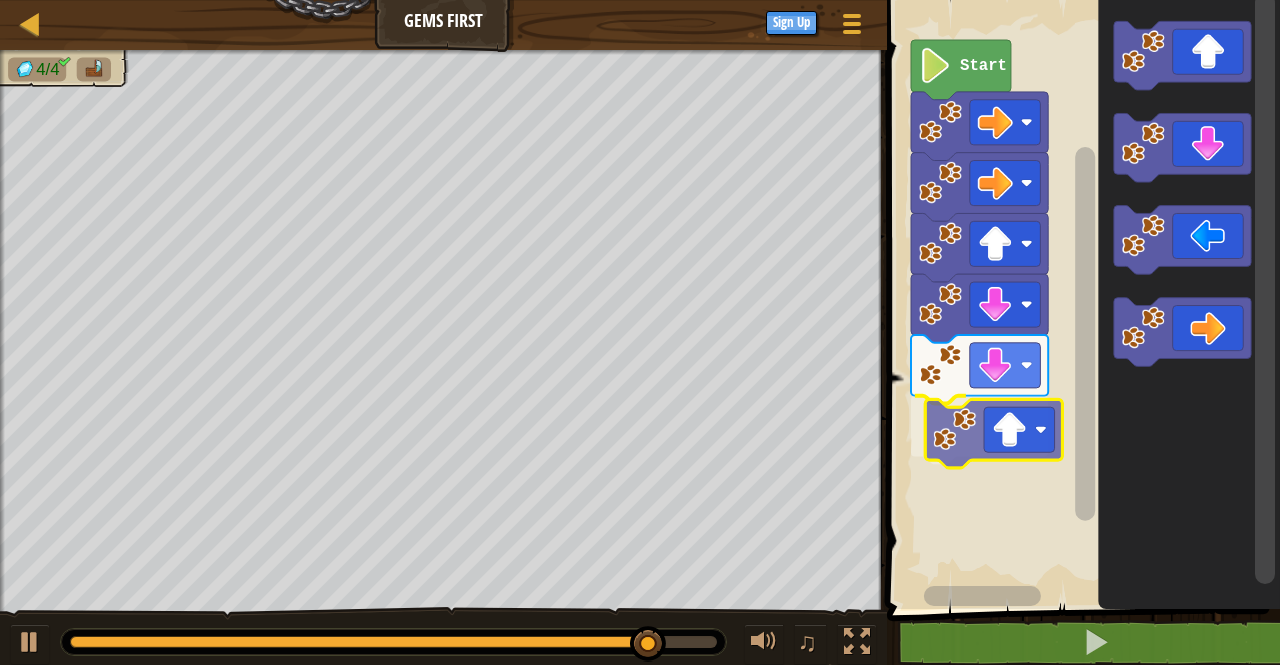 click on "Start" at bounding box center (1080, 299) 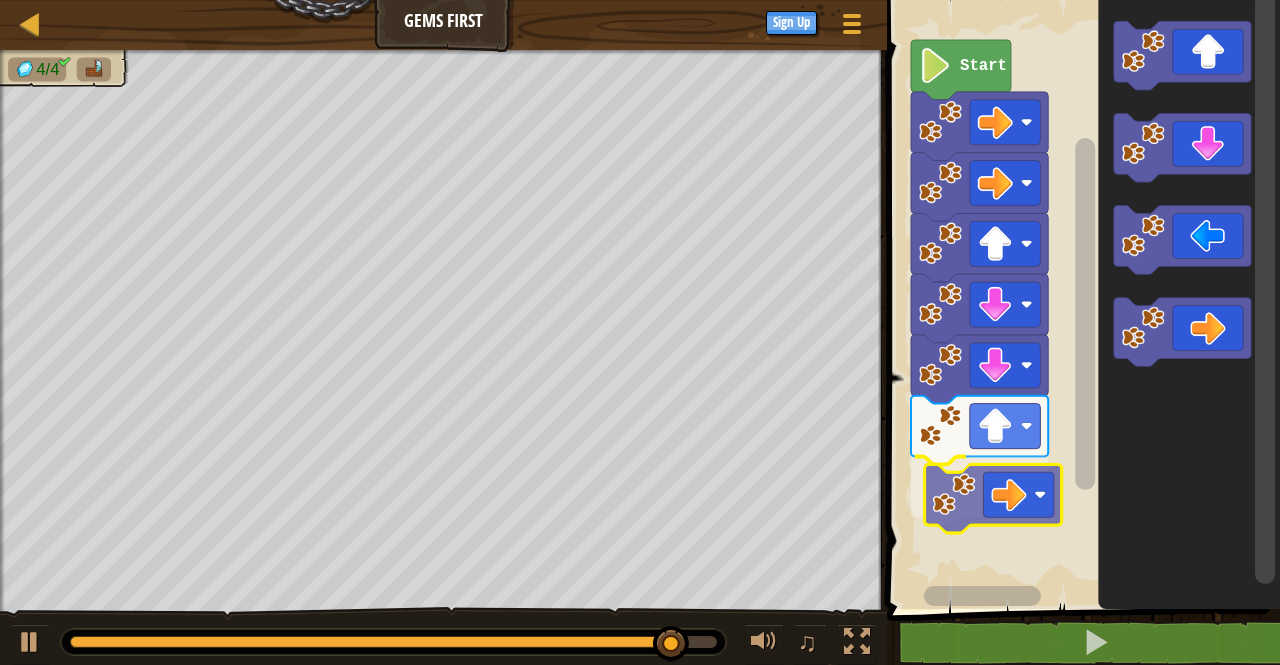 click on "Start" at bounding box center [1080, 299] 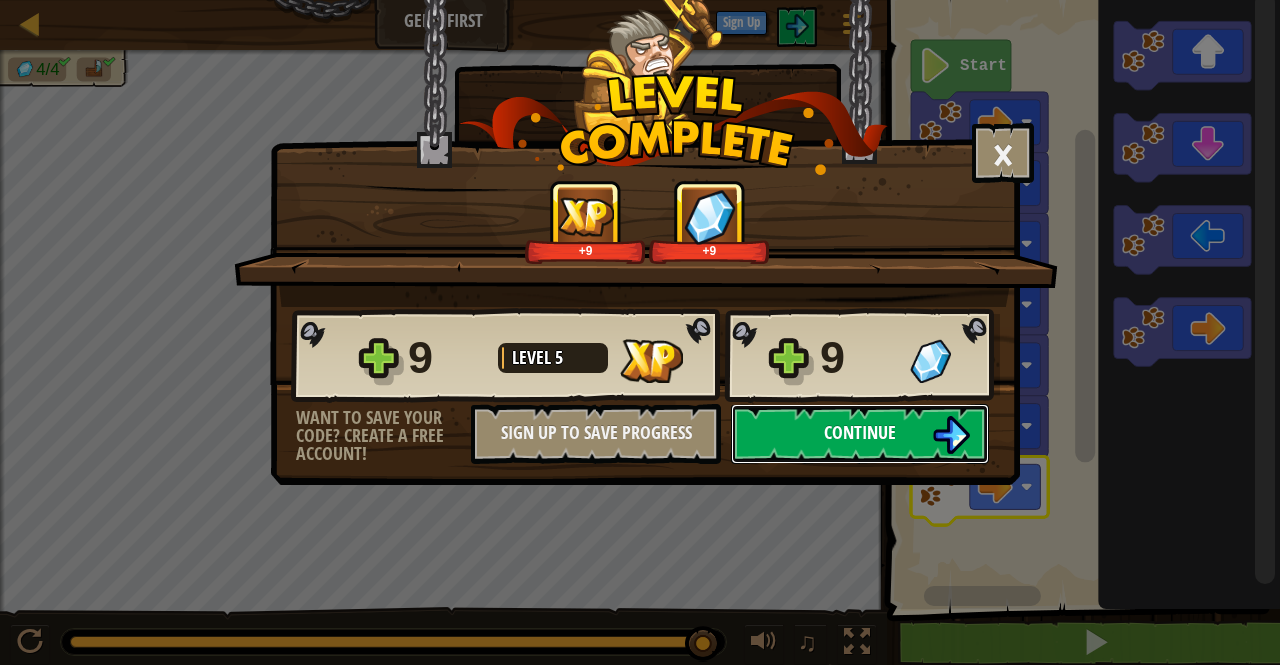 drag, startPoint x: 897, startPoint y: 440, endPoint x: 820, endPoint y: 442, distance: 77.02597 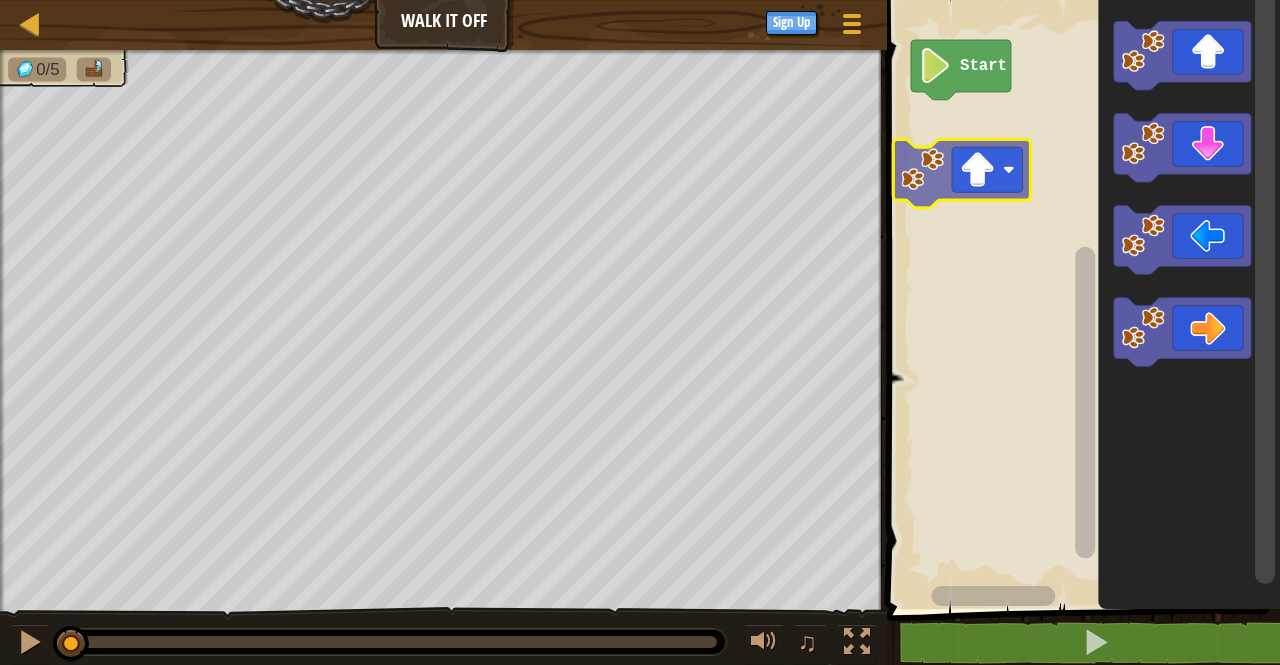 click on "Start" at bounding box center (1080, 299) 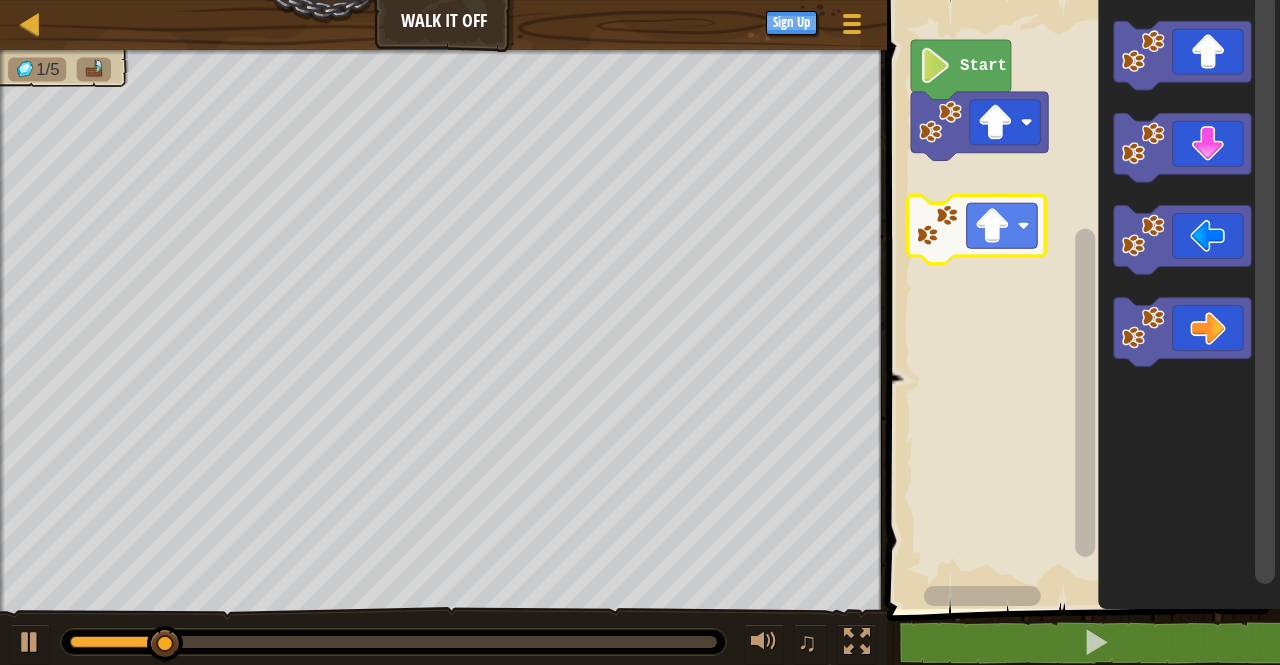 click on "Start" at bounding box center [1080, 299] 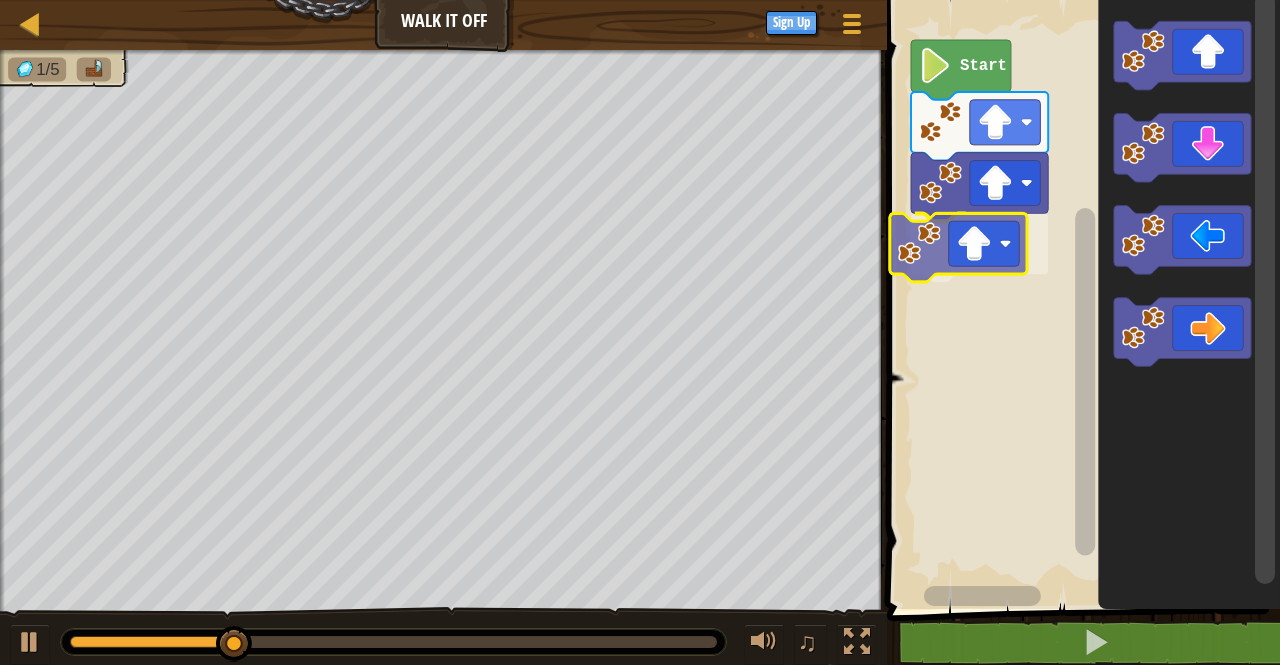 click on "Start" at bounding box center [1080, 299] 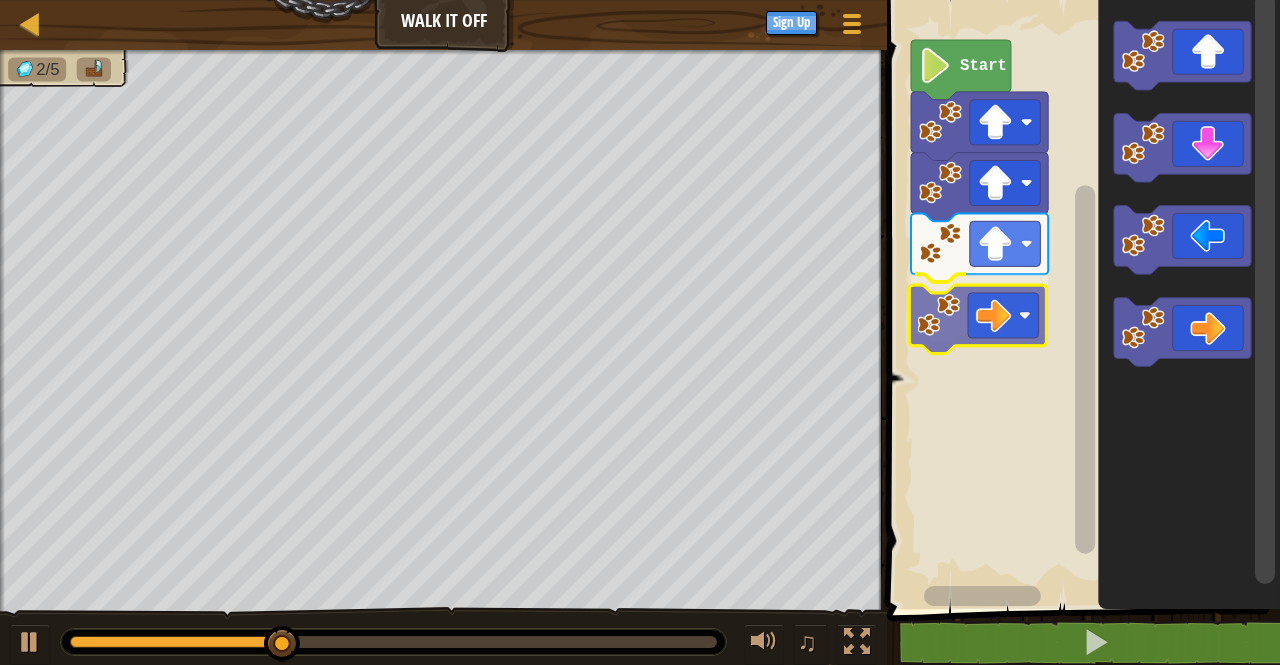 click on "Start" at bounding box center [1080, 299] 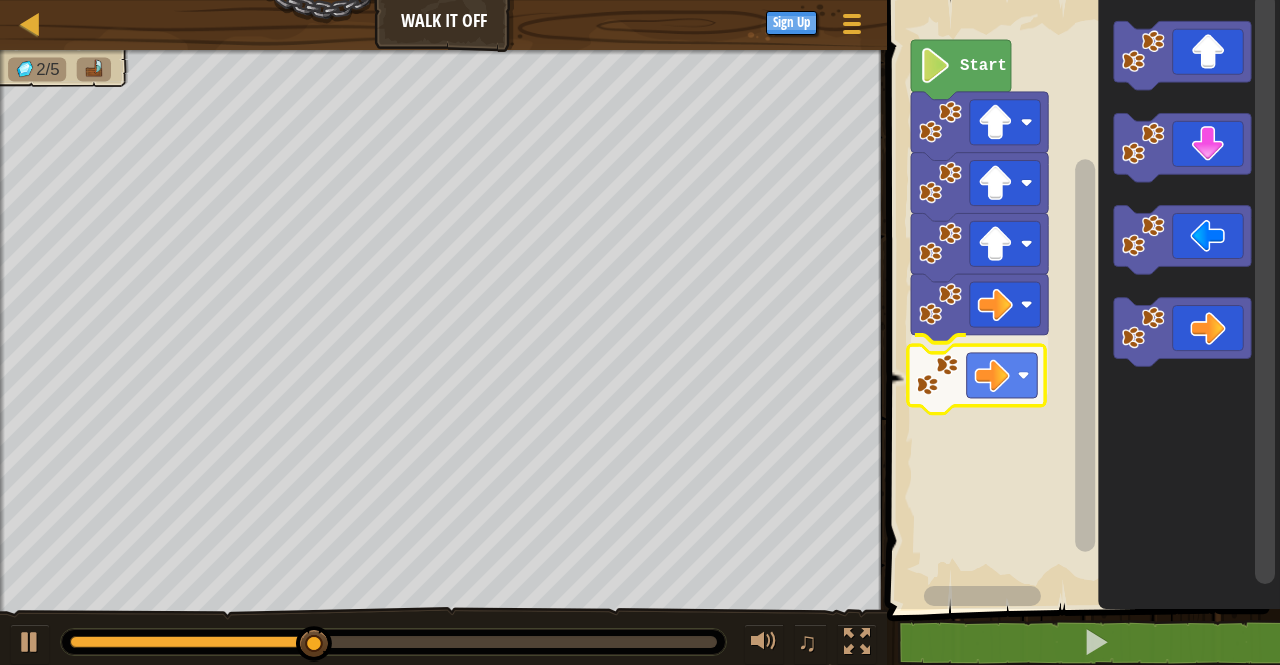 click on "Start" at bounding box center (1080, 299) 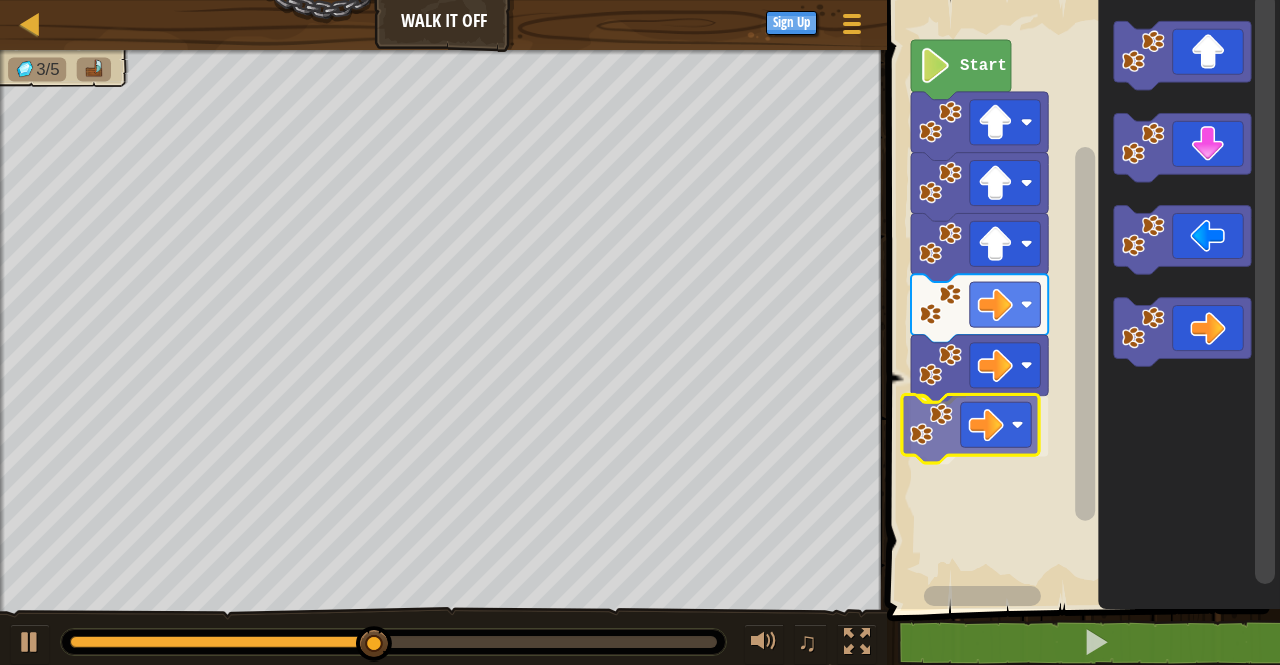 click on "Start" at bounding box center [1080, 299] 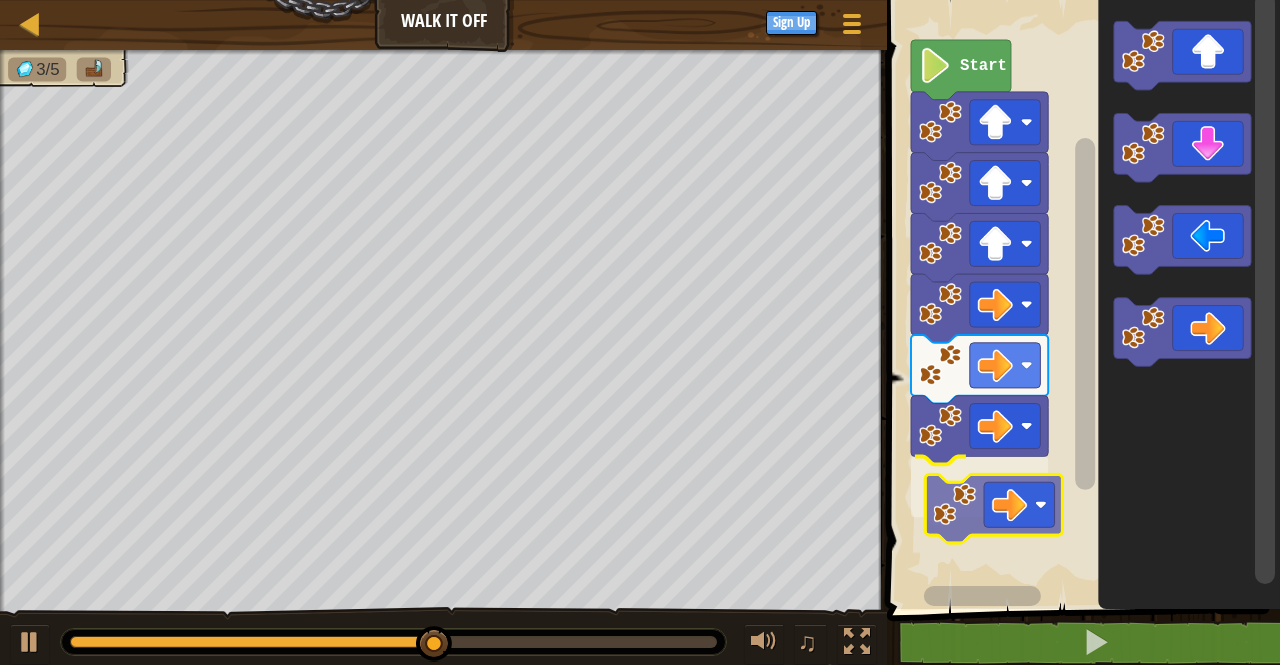 click on "Start" at bounding box center (1080, 299) 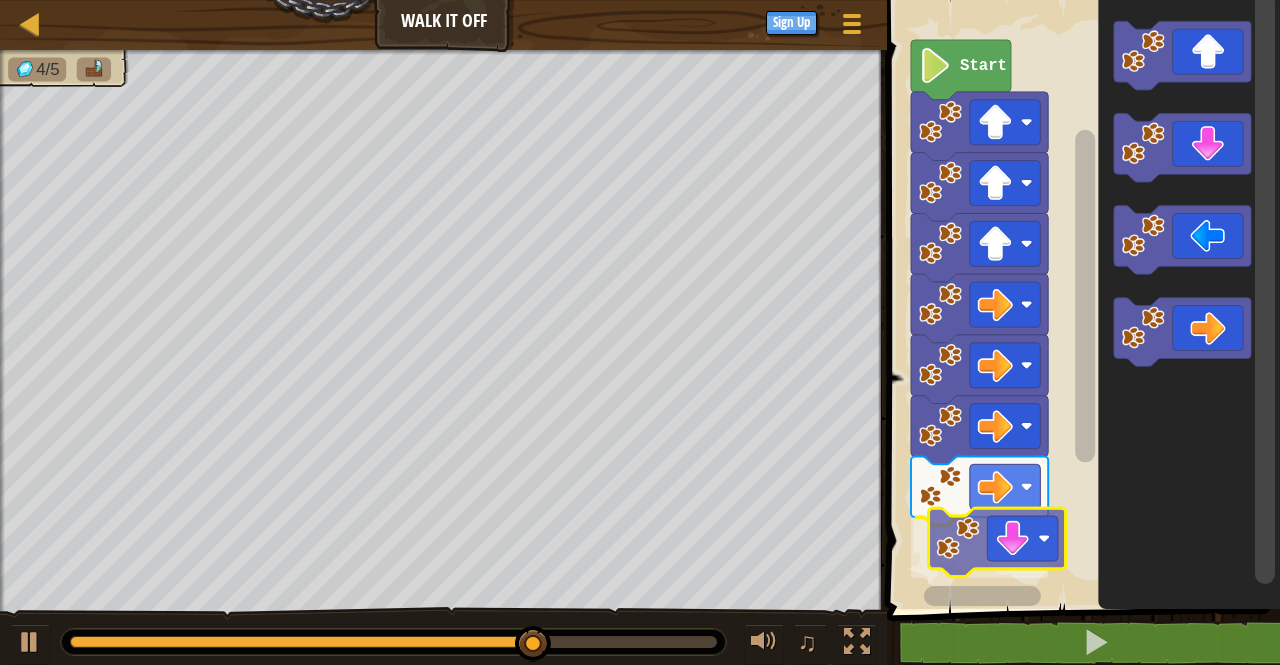 click on "Start" at bounding box center (1080, 299) 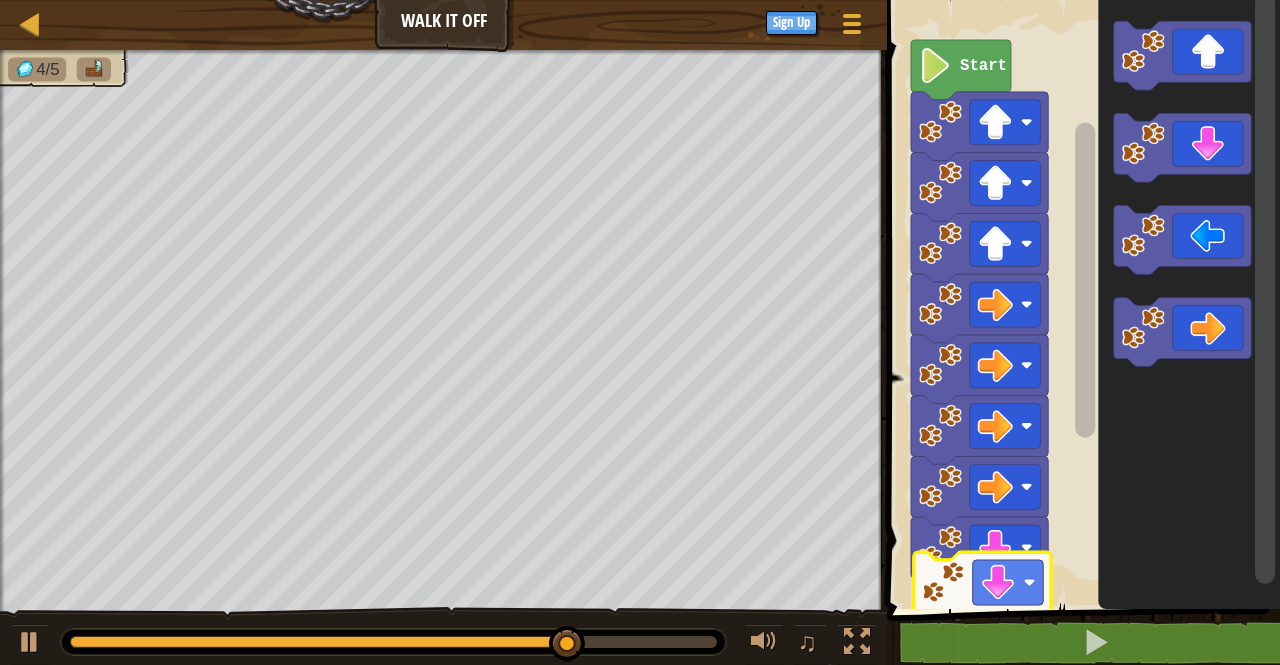 click on "Start" at bounding box center (1080, 299) 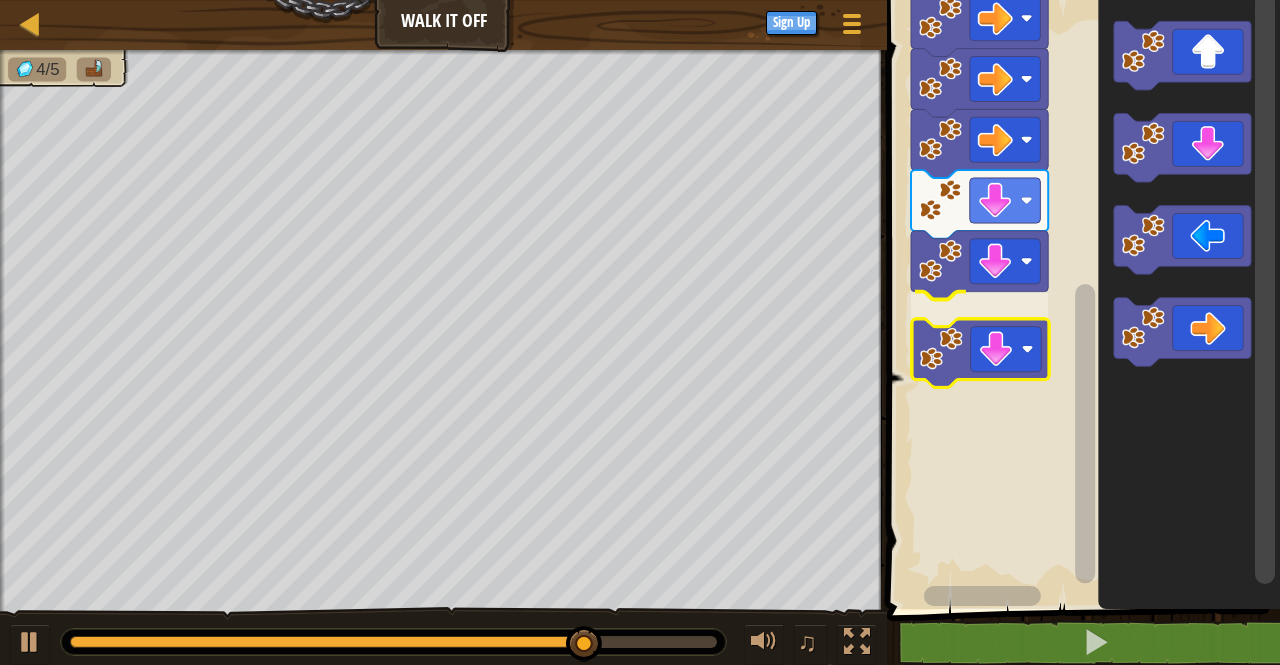 click on "Start" at bounding box center [1080, 299] 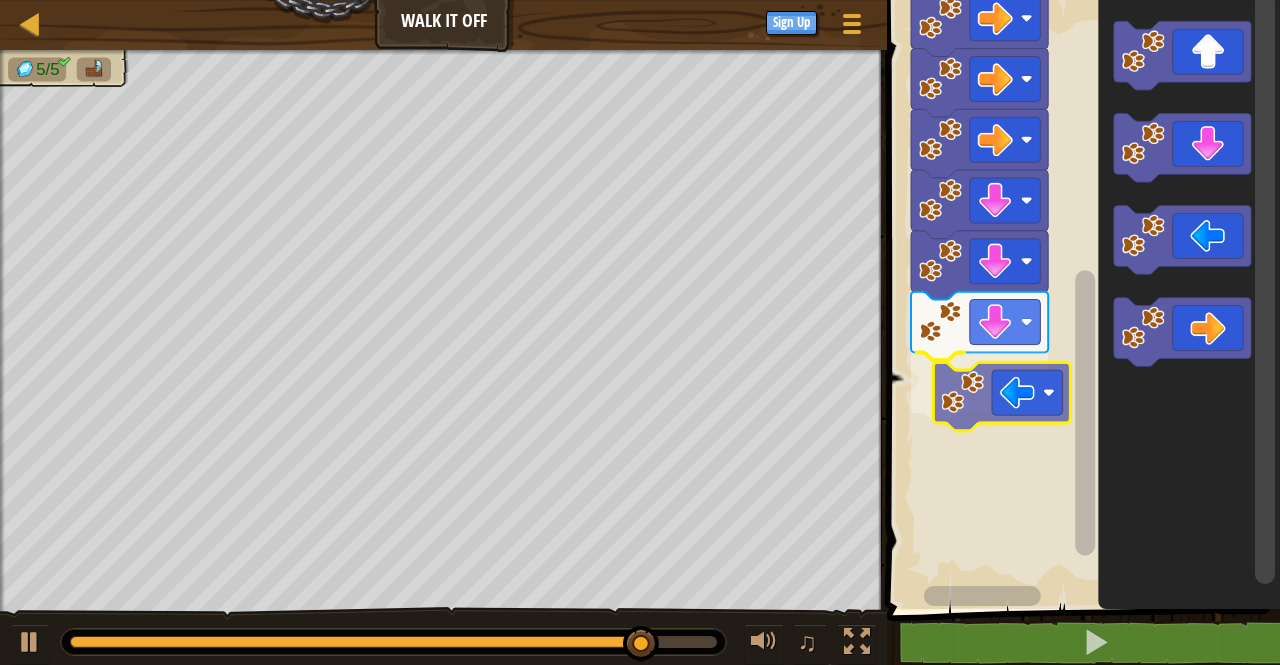 click on "Start" at bounding box center (1080, 299) 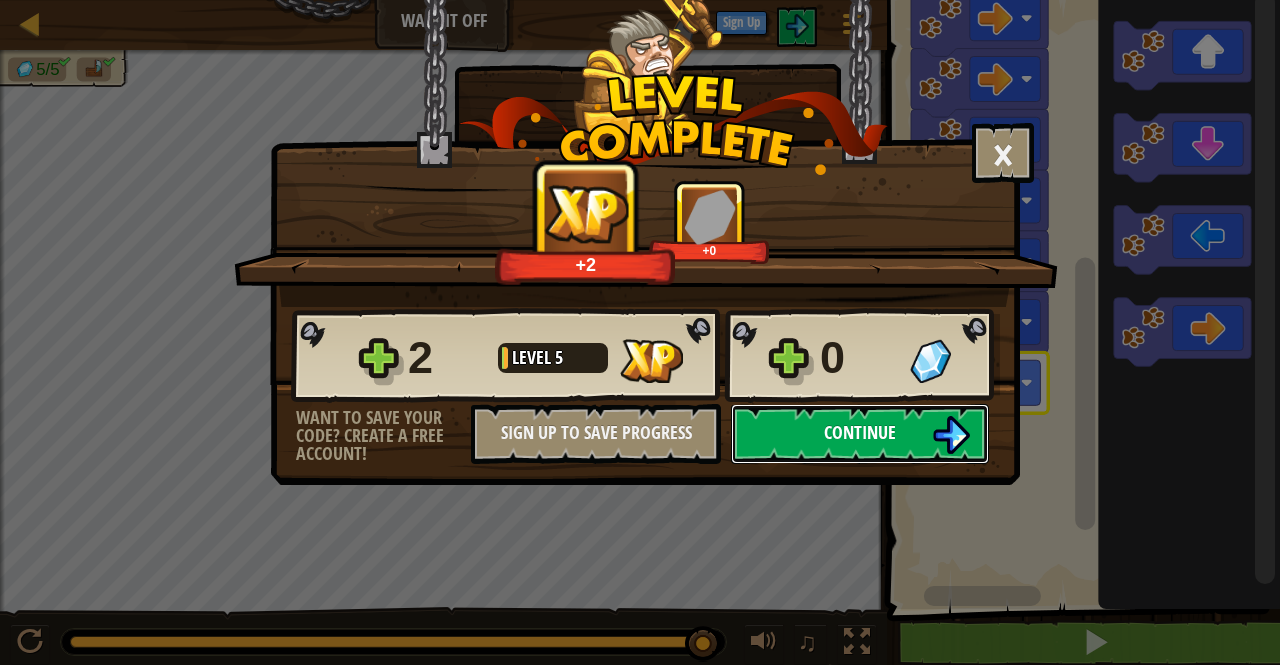 click on "Continue" at bounding box center [860, 432] 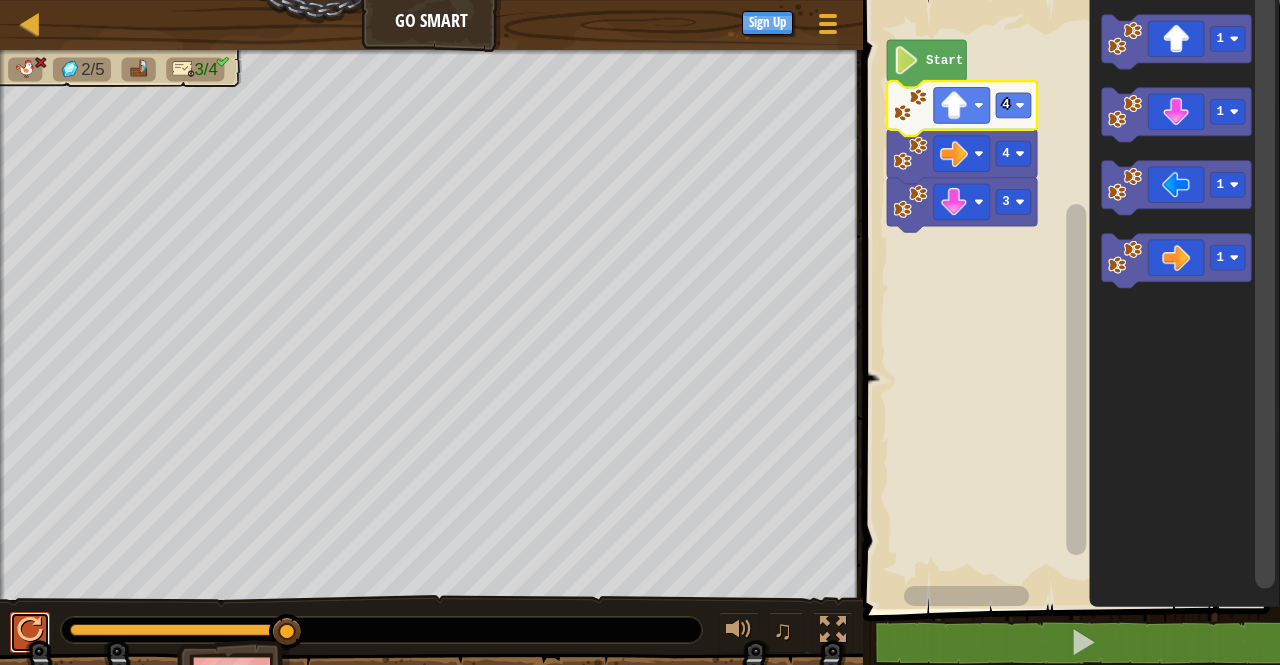 click at bounding box center [30, 630] 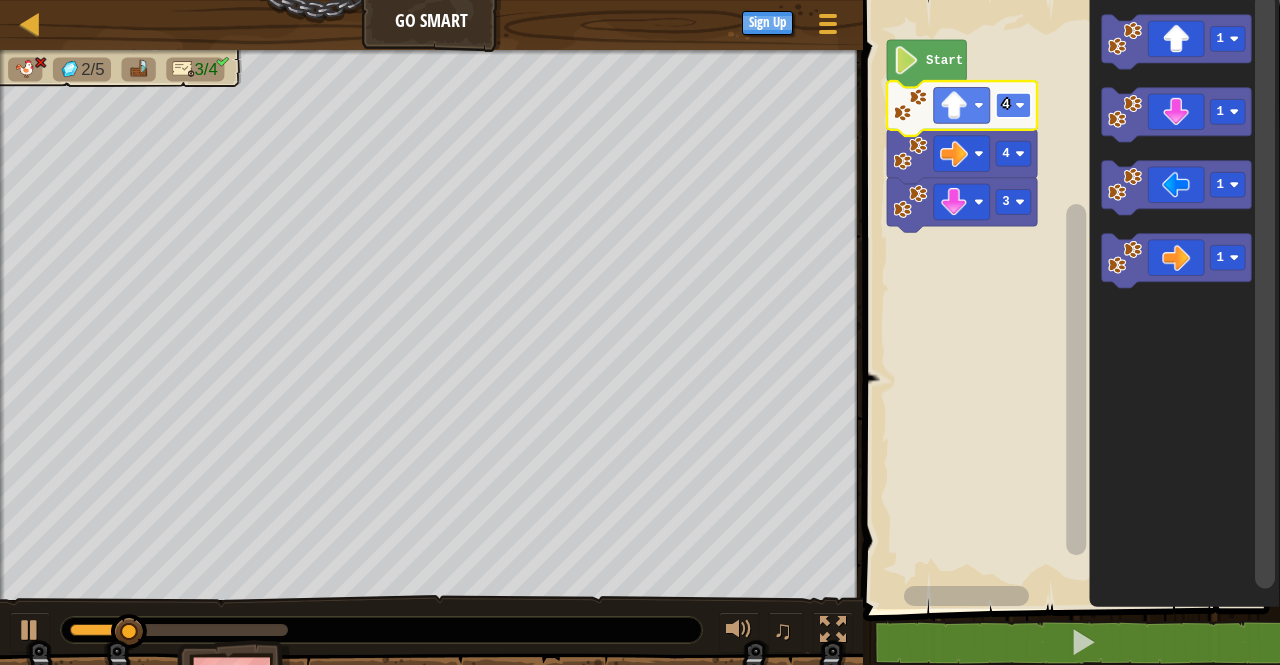click 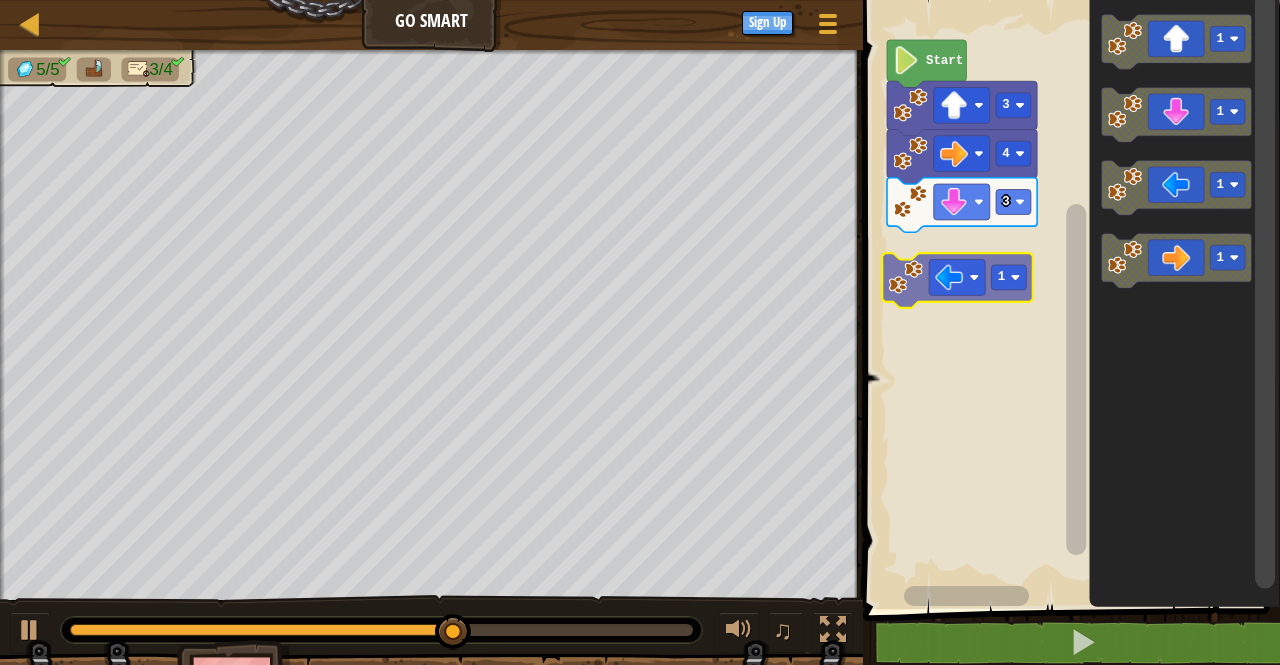 click on "Start 3 4 3 1 1 1 1 1" at bounding box center [1068, 299] 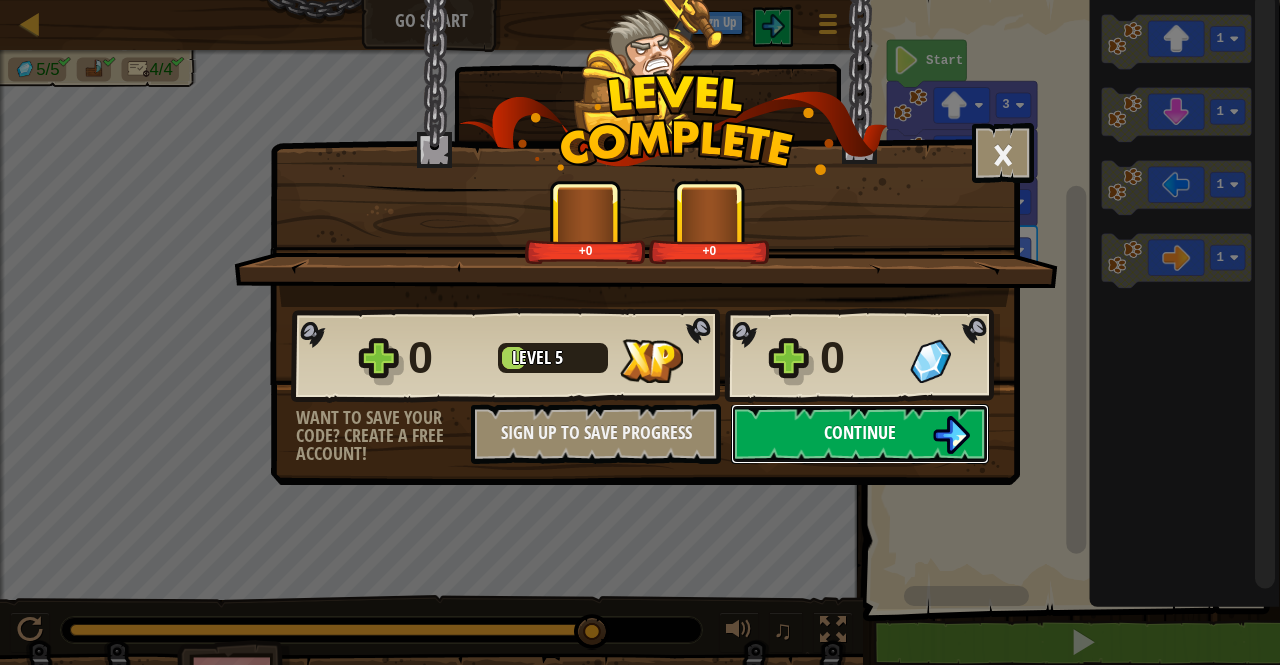 click on "Continue" at bounding box center [860, 432] 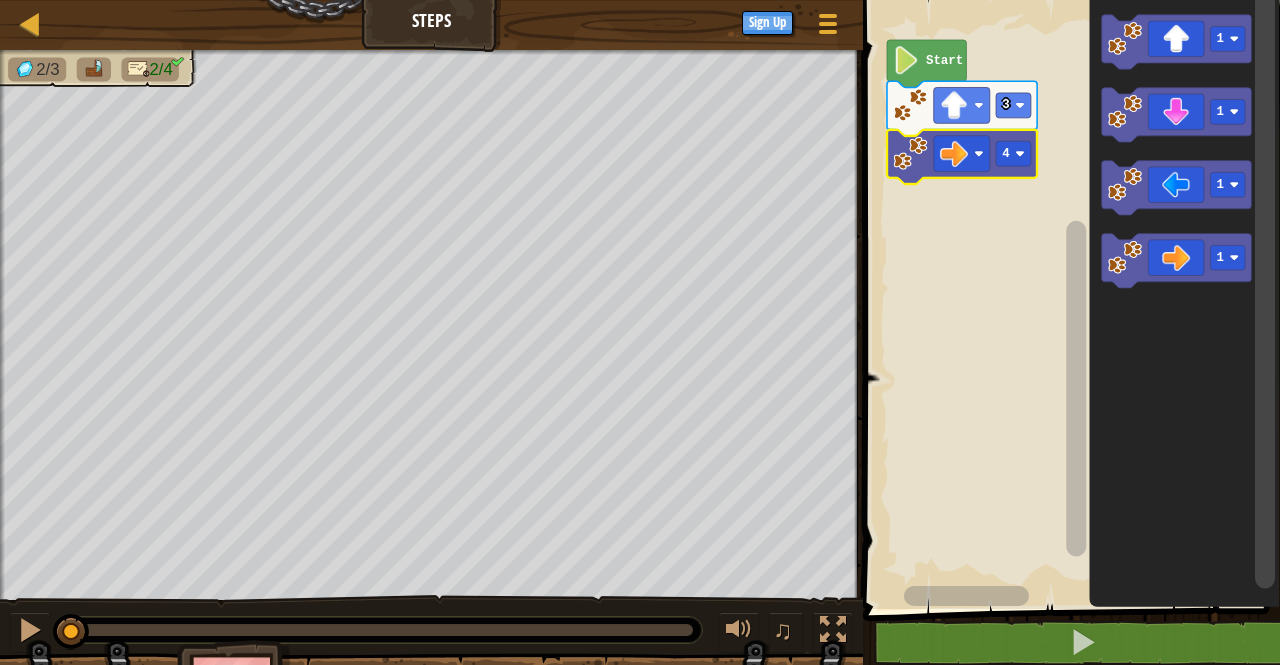 click 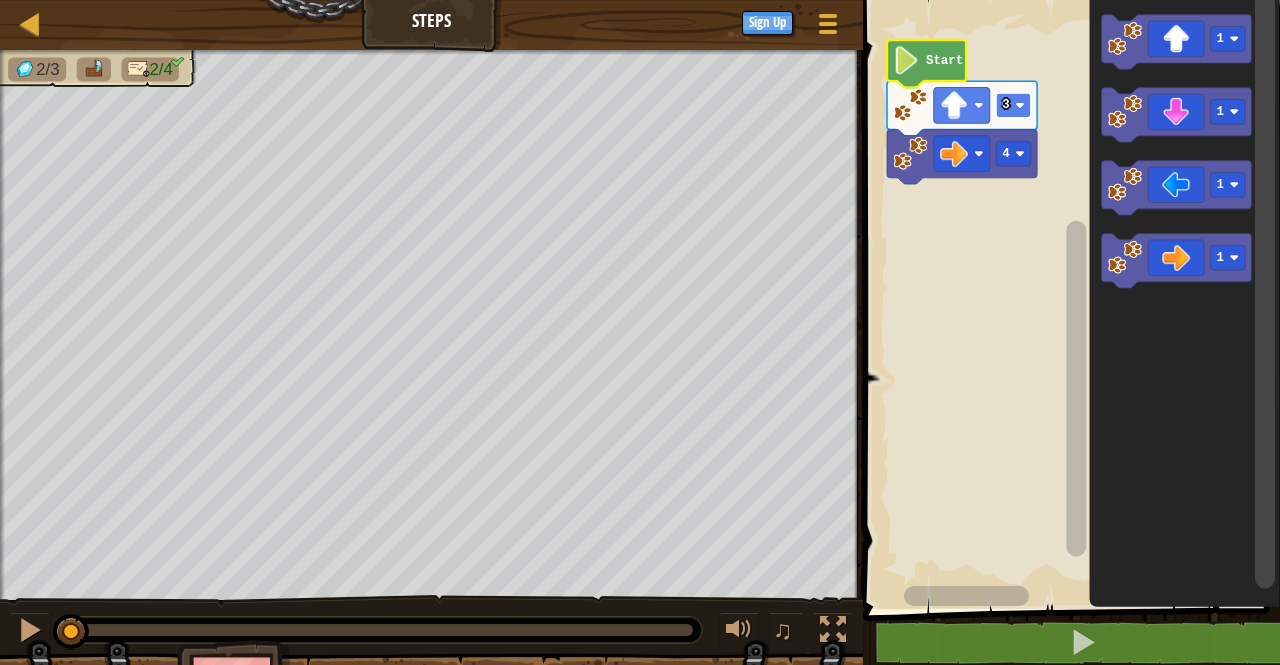 click 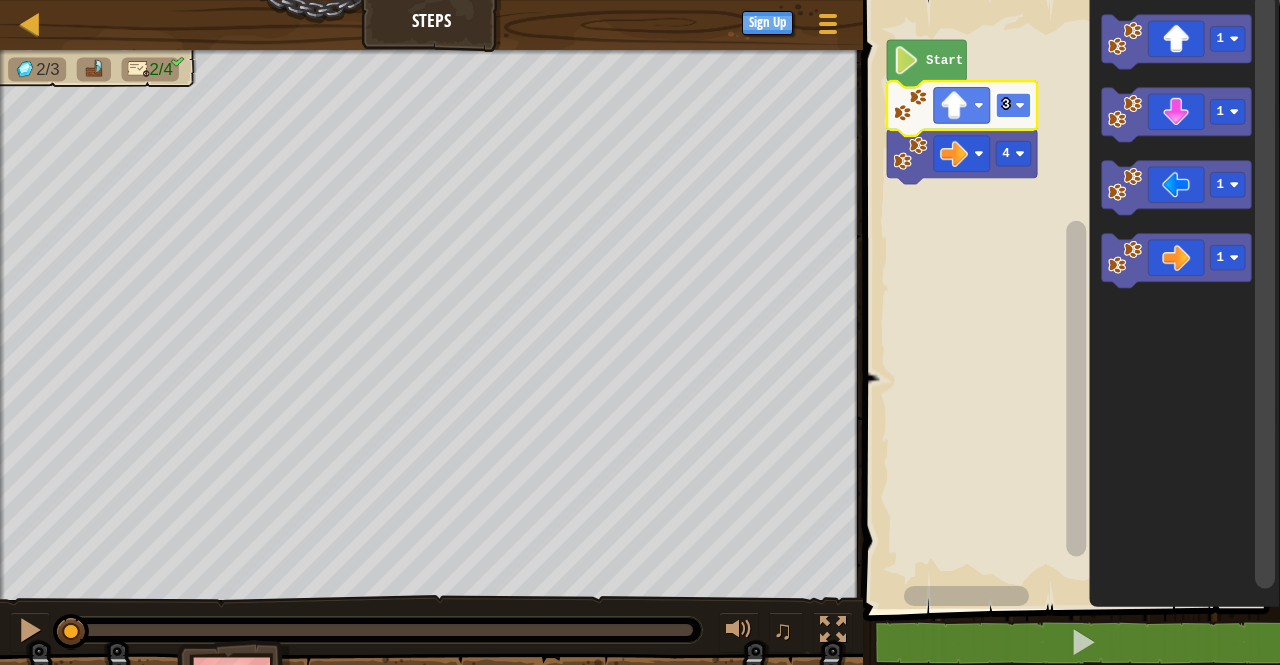 click 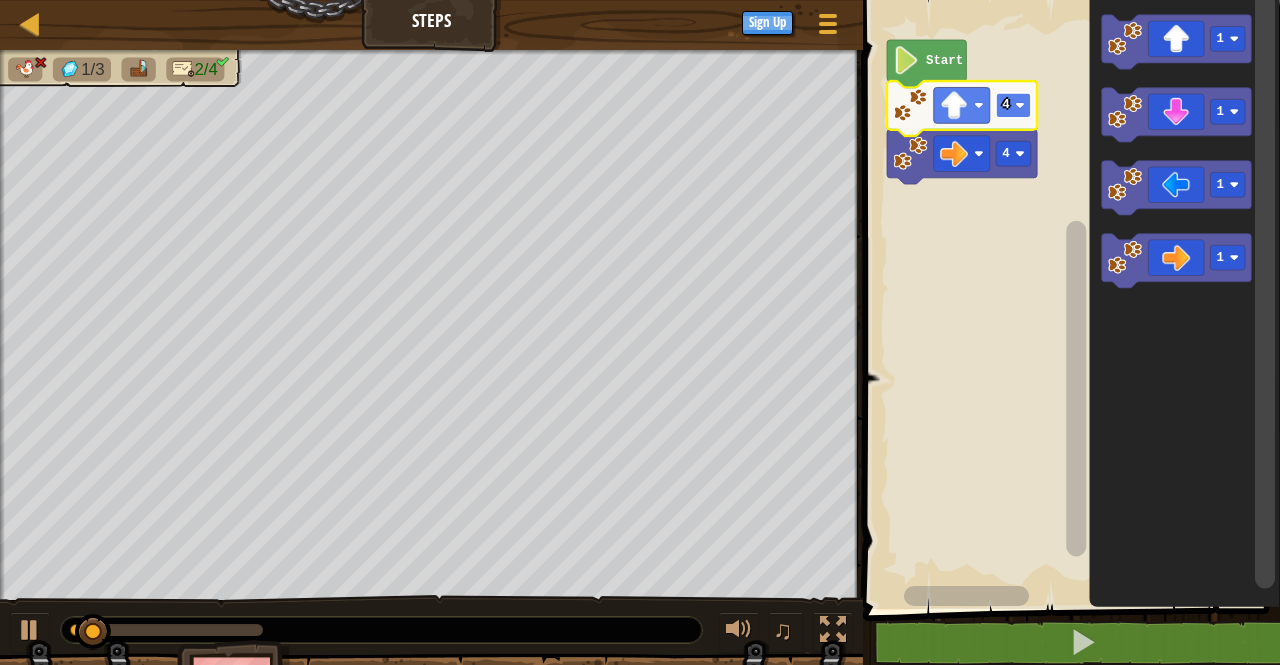 click 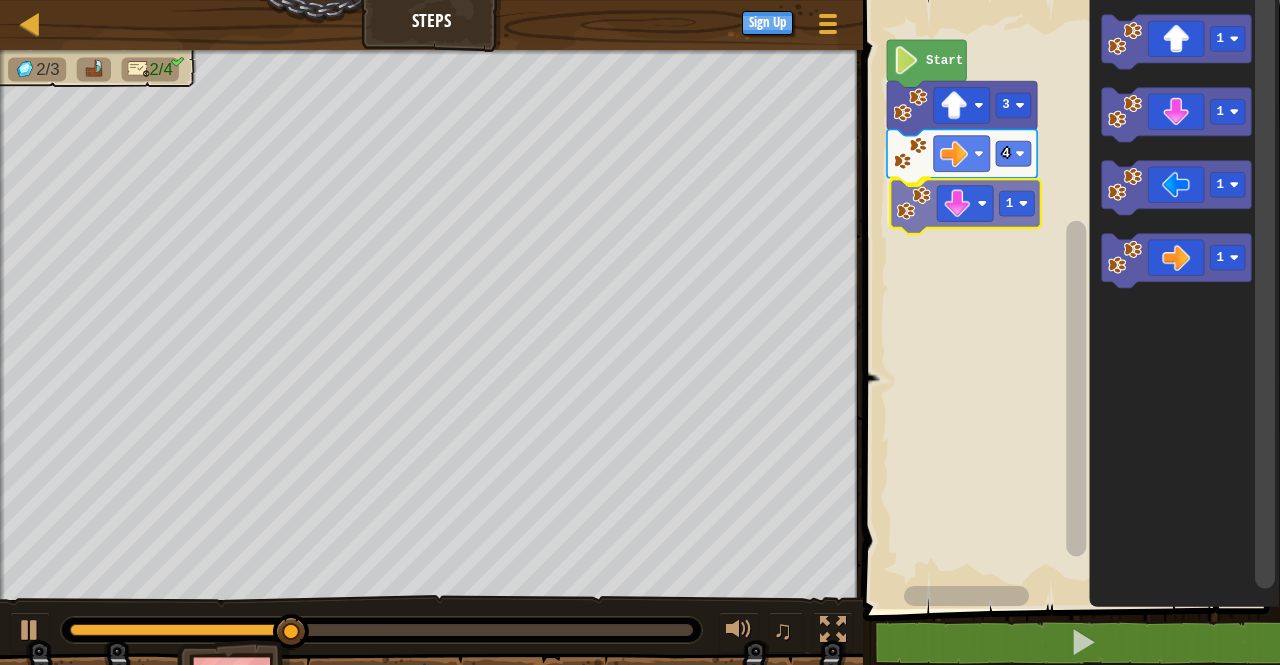 click on "Start 3 4 1 1 1 1 1 1" at bounding box center [1068, 299] 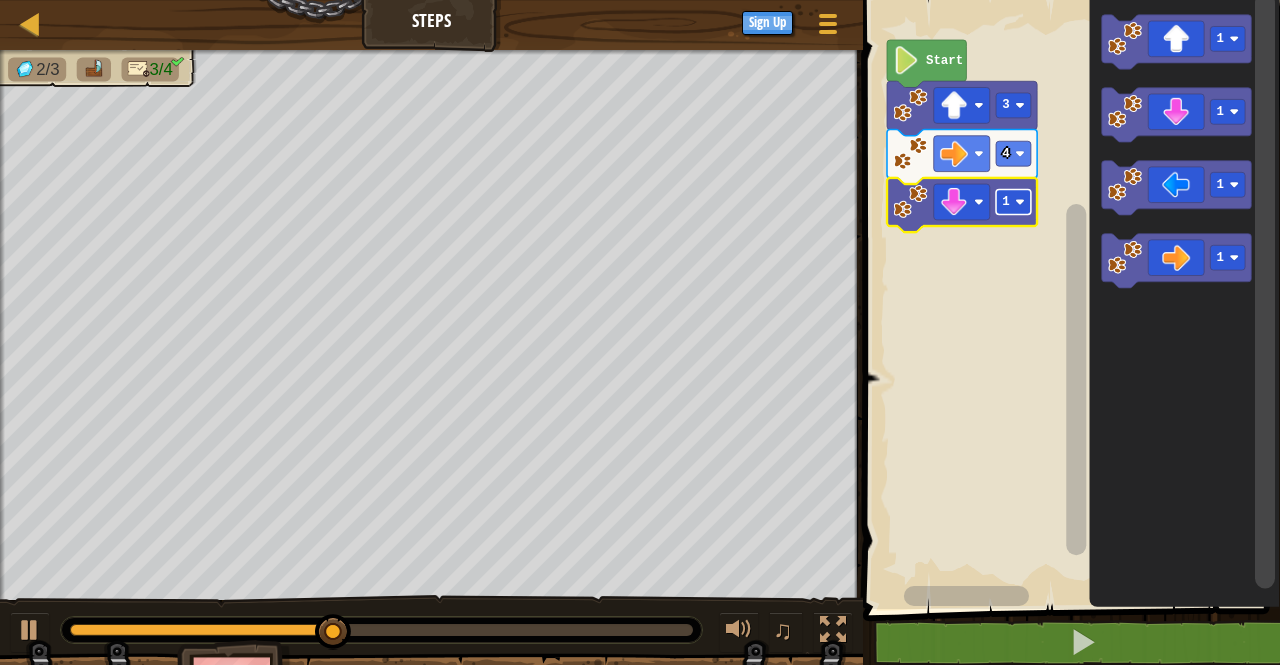 click 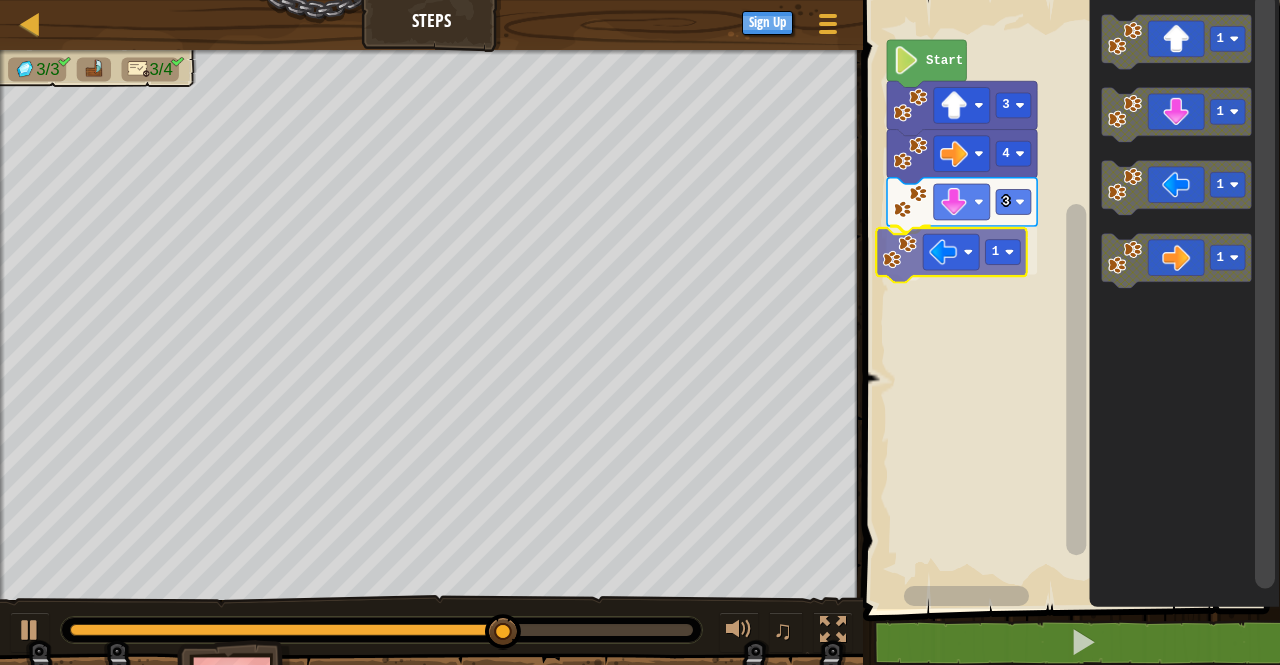click on "Start 3 4 3 1 1 1 1 1 1" at bounding box center (1068, 299) 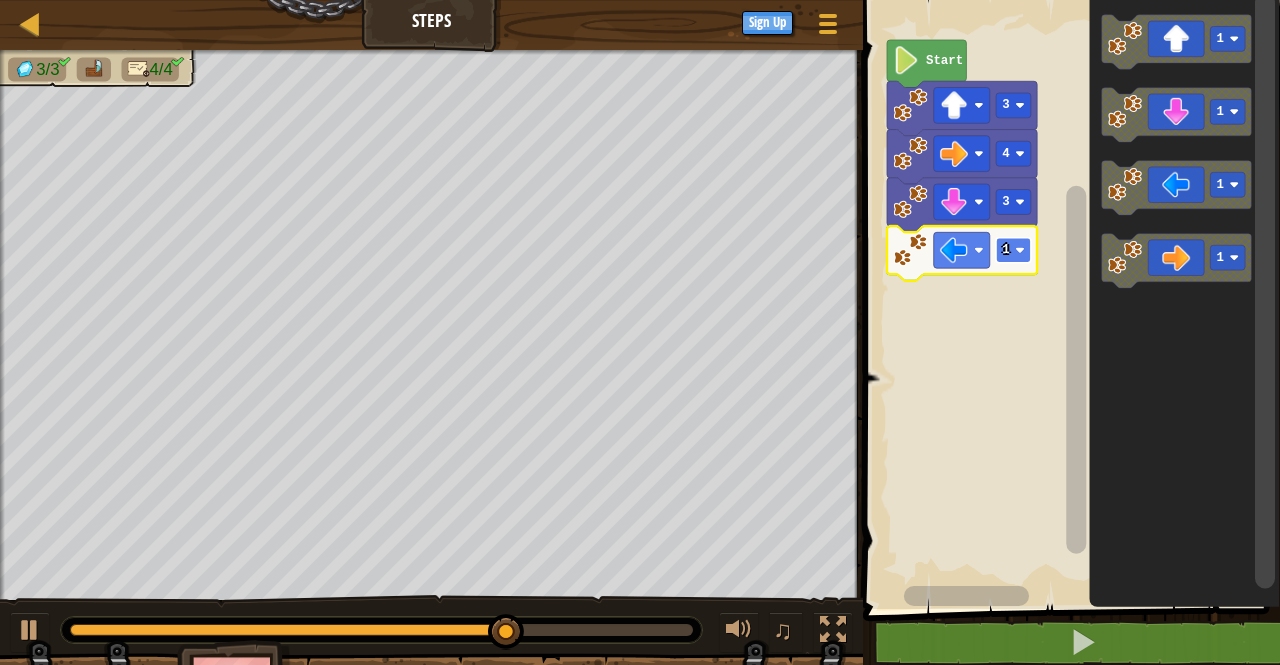 click 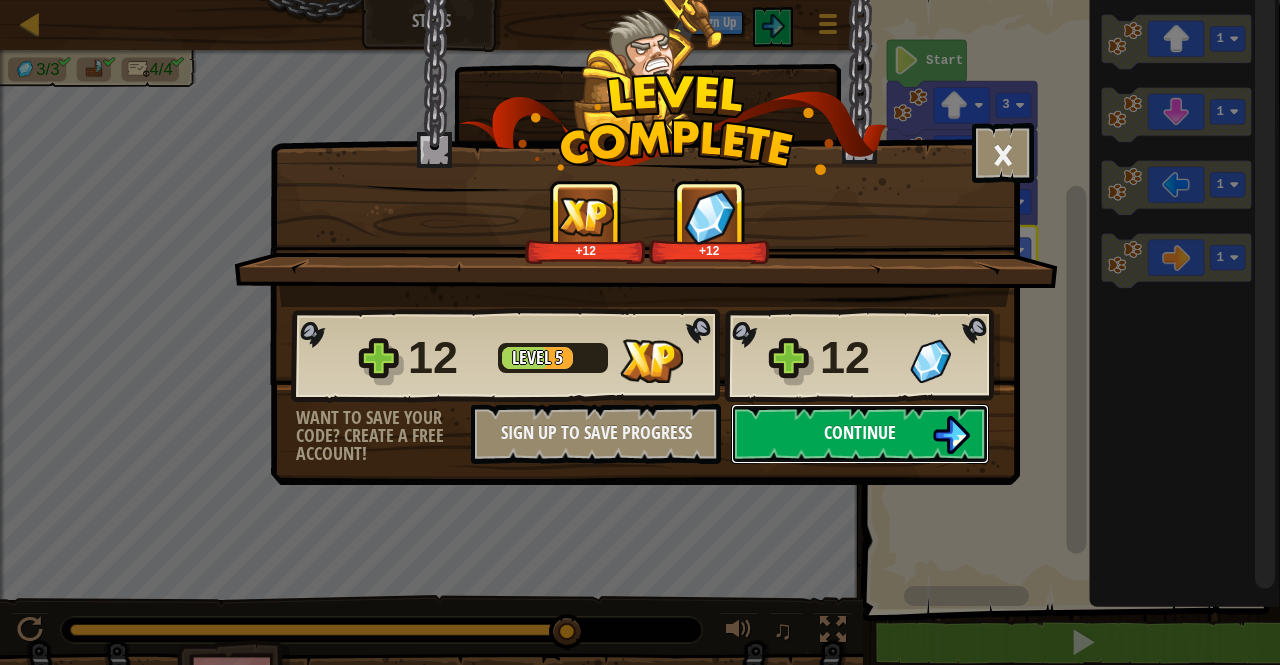 click on "Continue" at bounding box center [860, 432] 